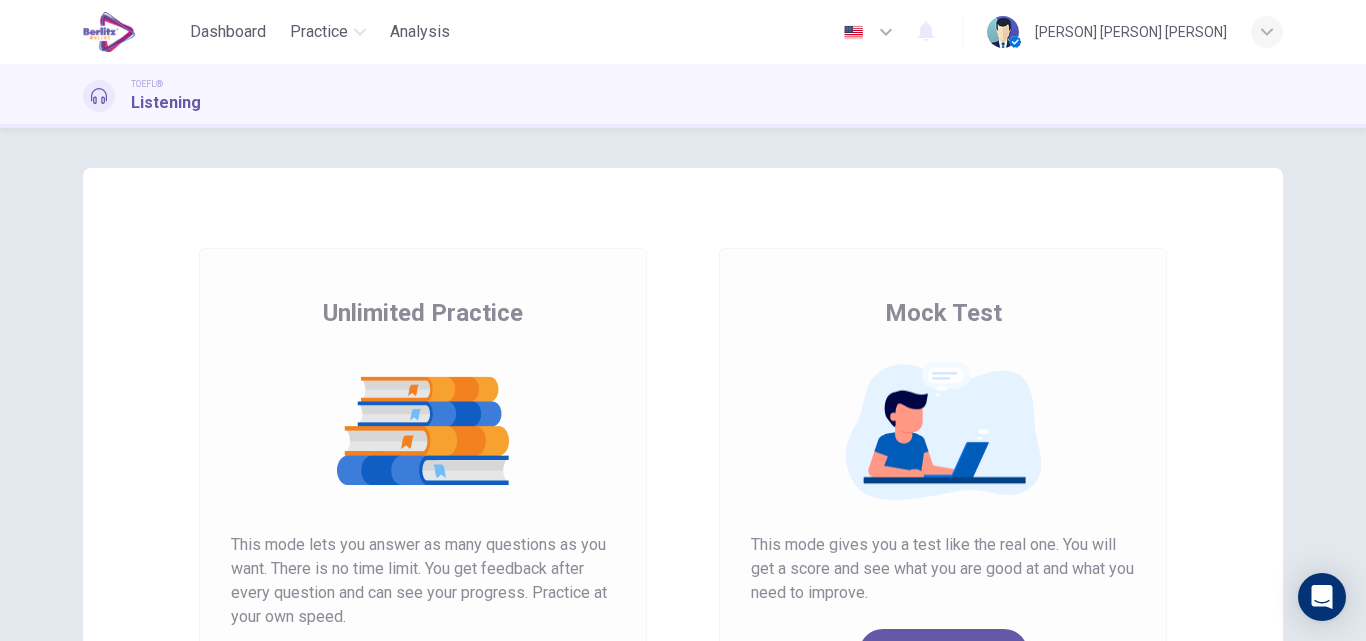 scroll, scrollTop: 0, scrollLeft: 0, axis: both 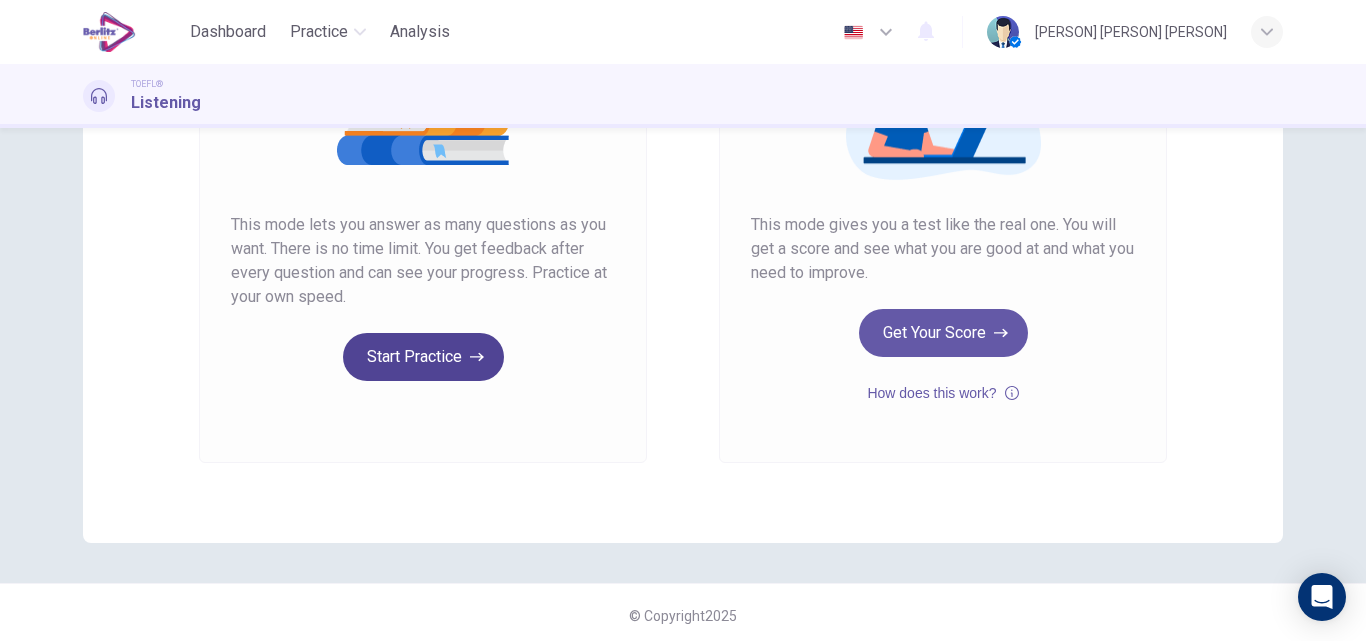 click on "Start Practice" at bounding box center [423, 357] 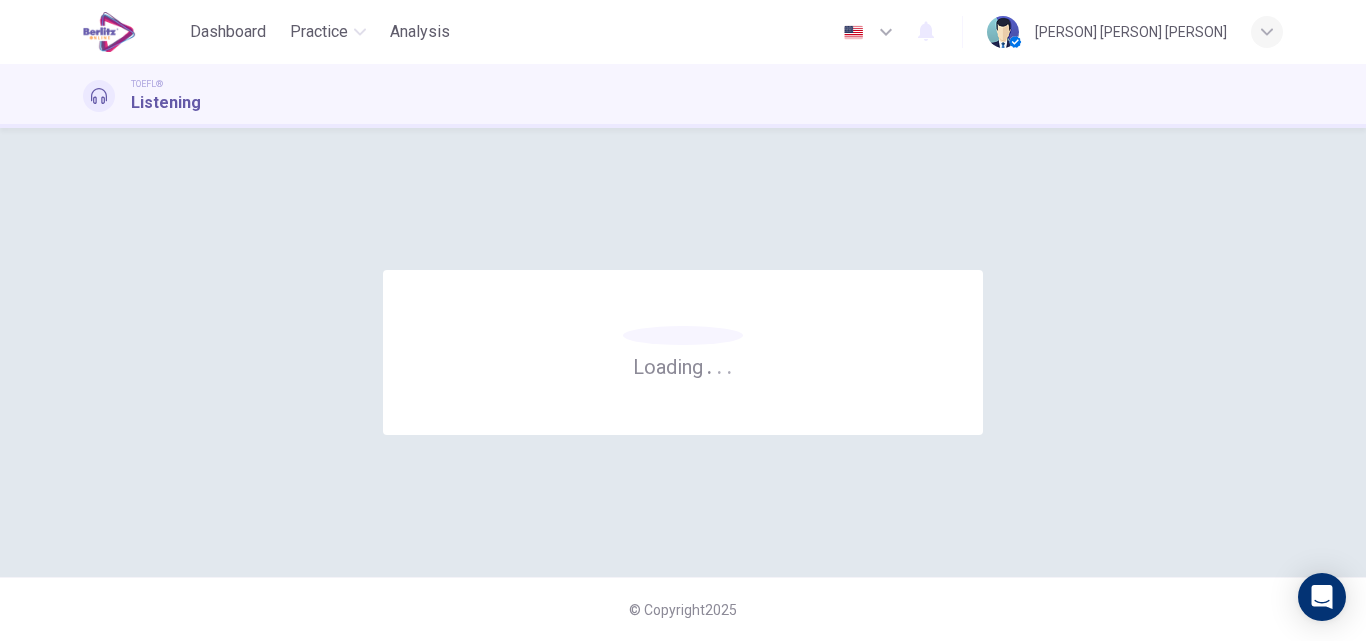 scroll, scrollTop: 0, scrollLeft: 0, axis: both 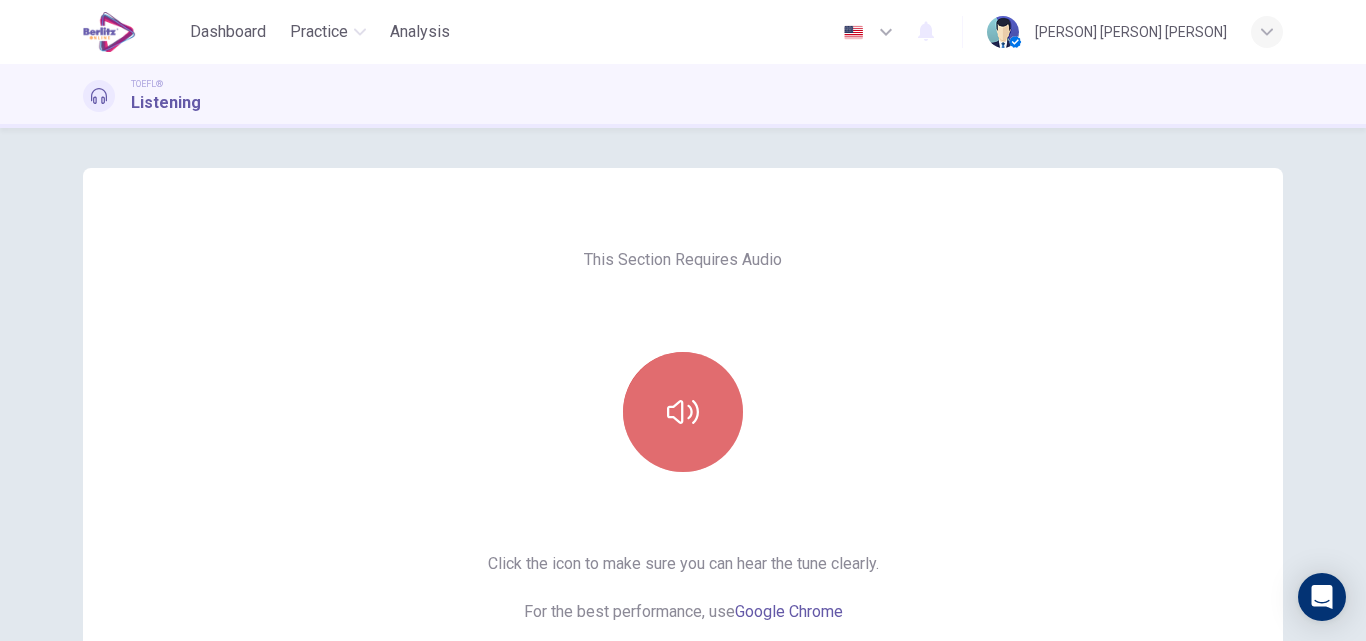 click at bounding box center [683, 412] 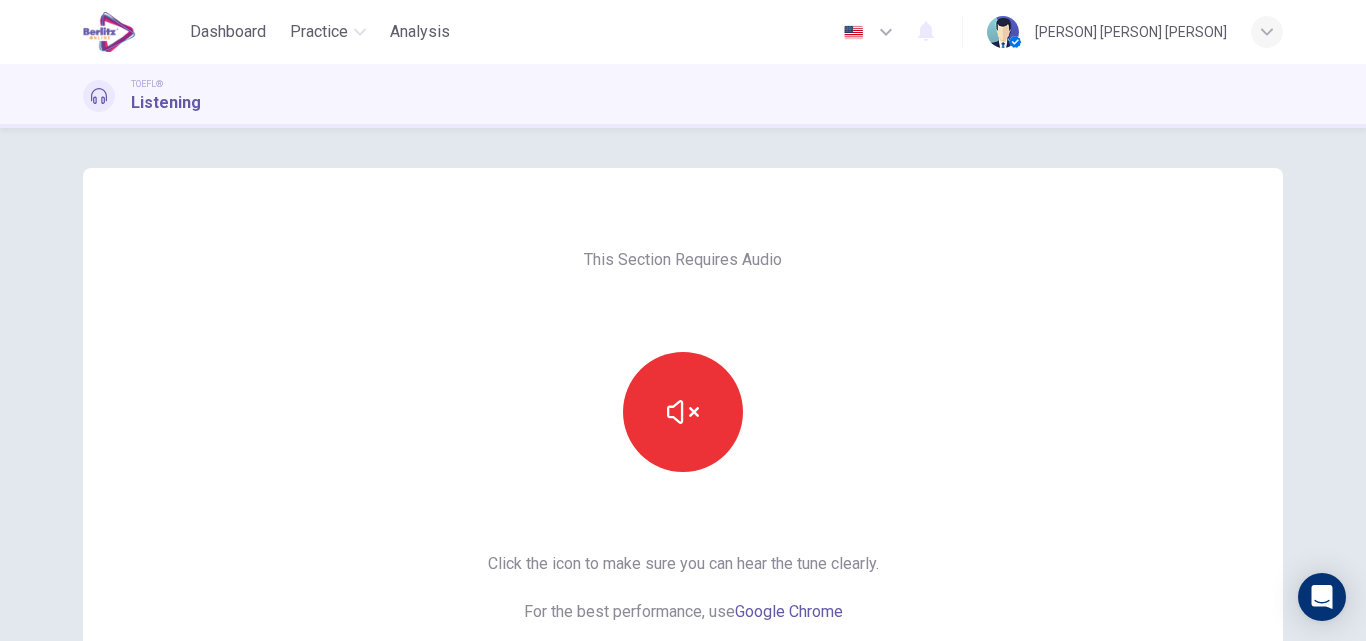 type 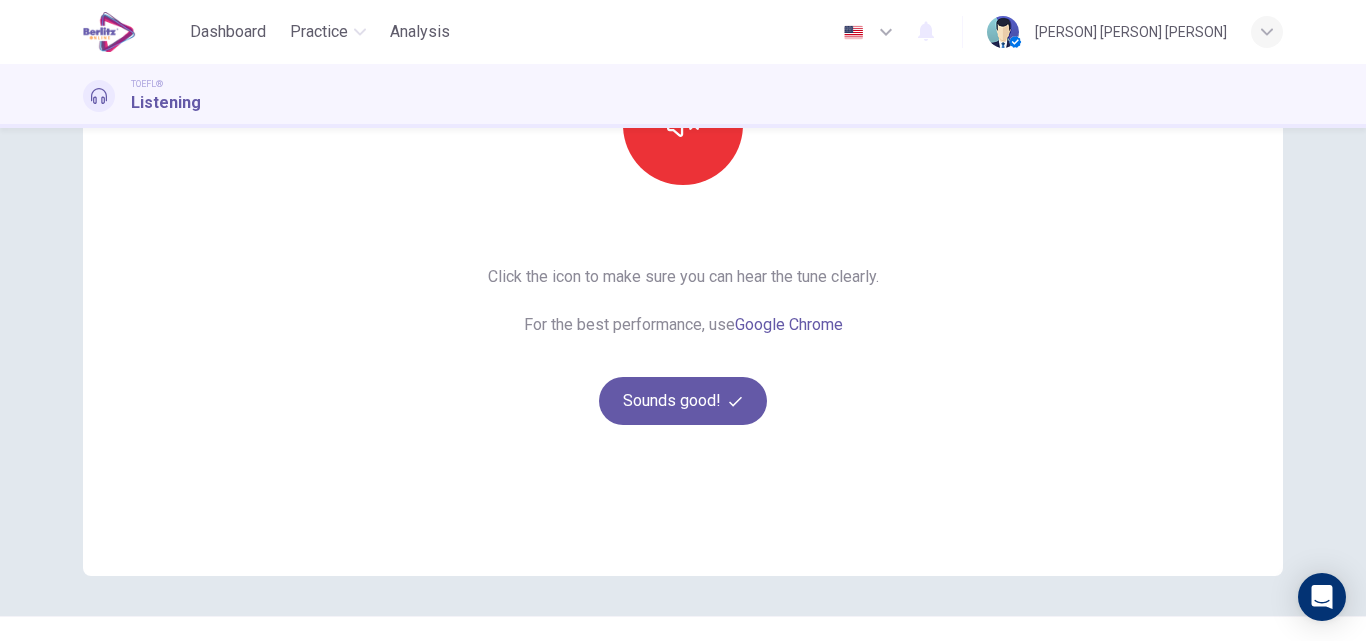 scroll, scrollTop: 326, scrollLeft: 0, axis: vertical 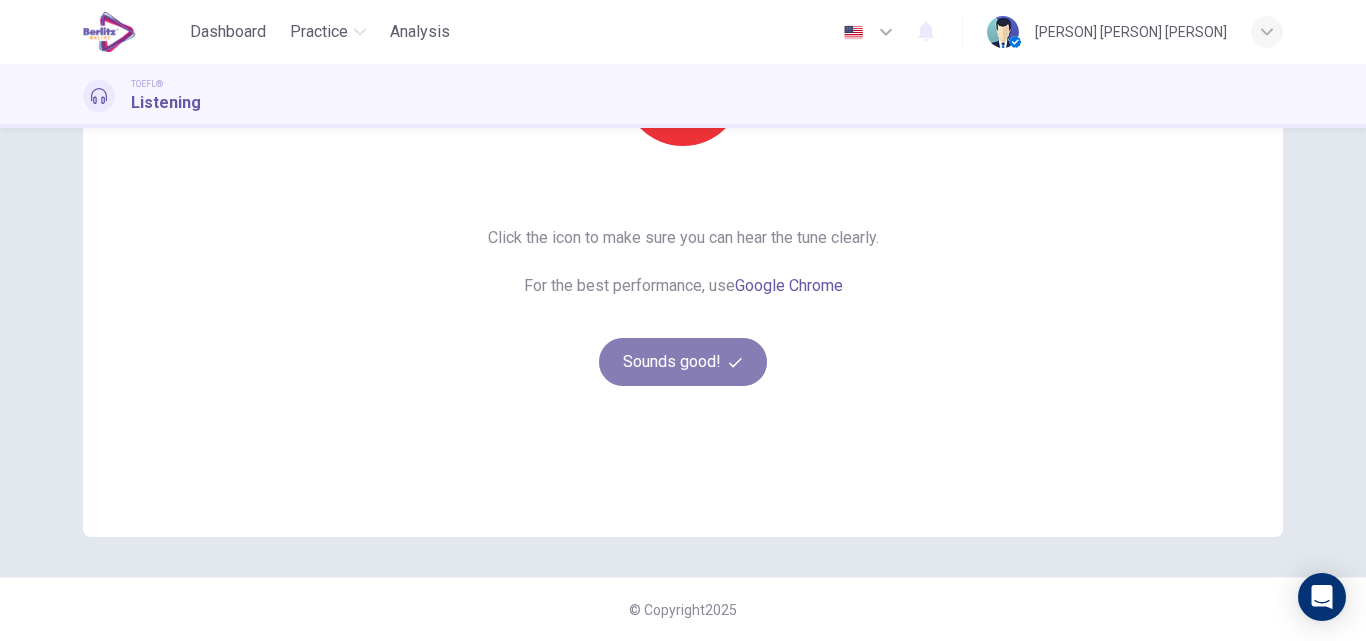 click on "Sounds good!" at bounding box center [683, 362] 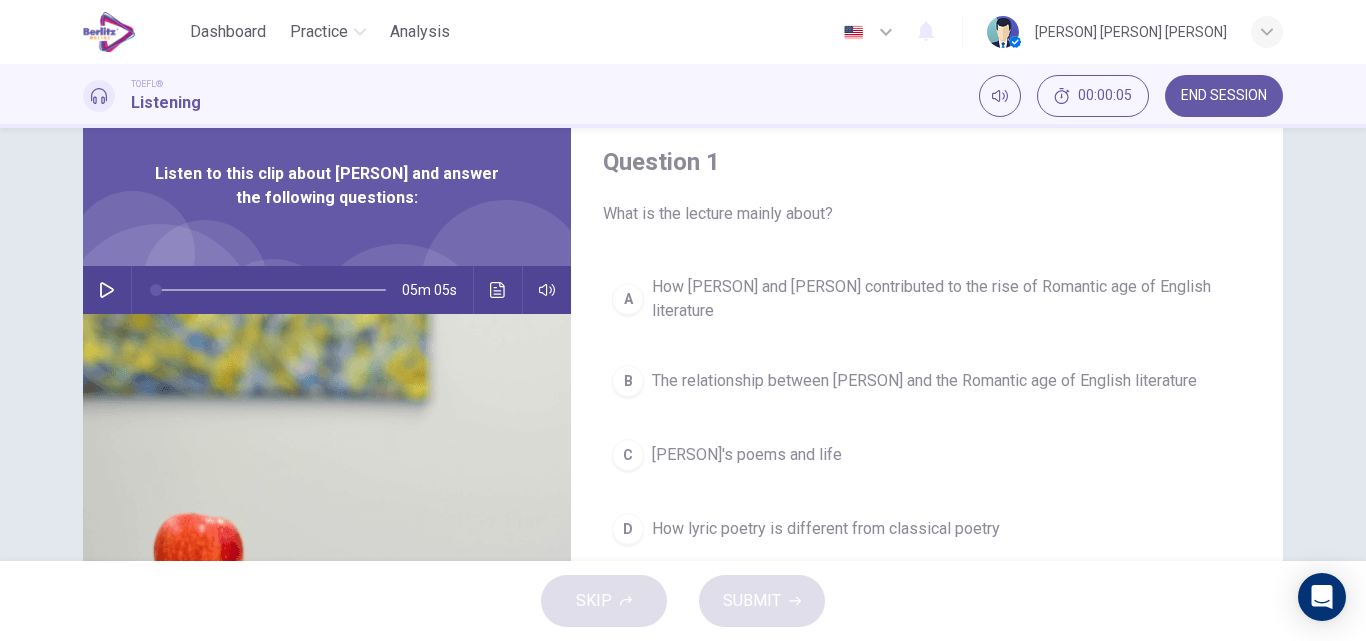 scroll, scrollTop: 47, scrollLeft: 0, axis: vertical 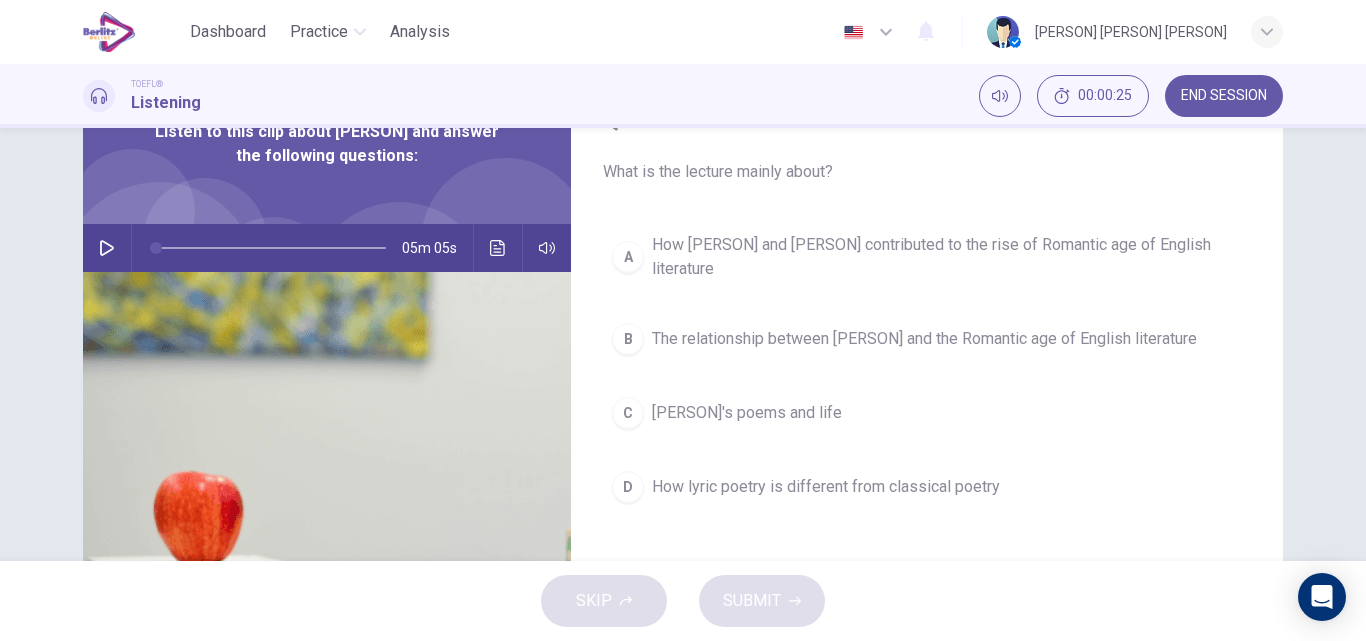 click 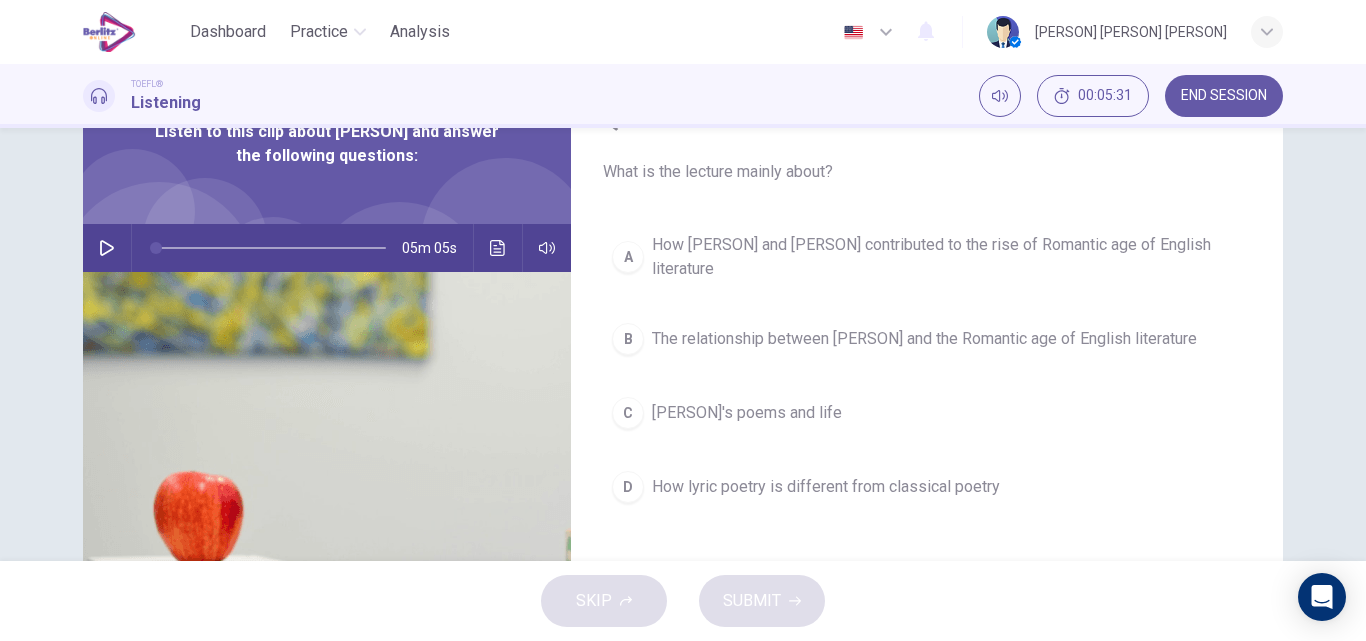 type on "*" 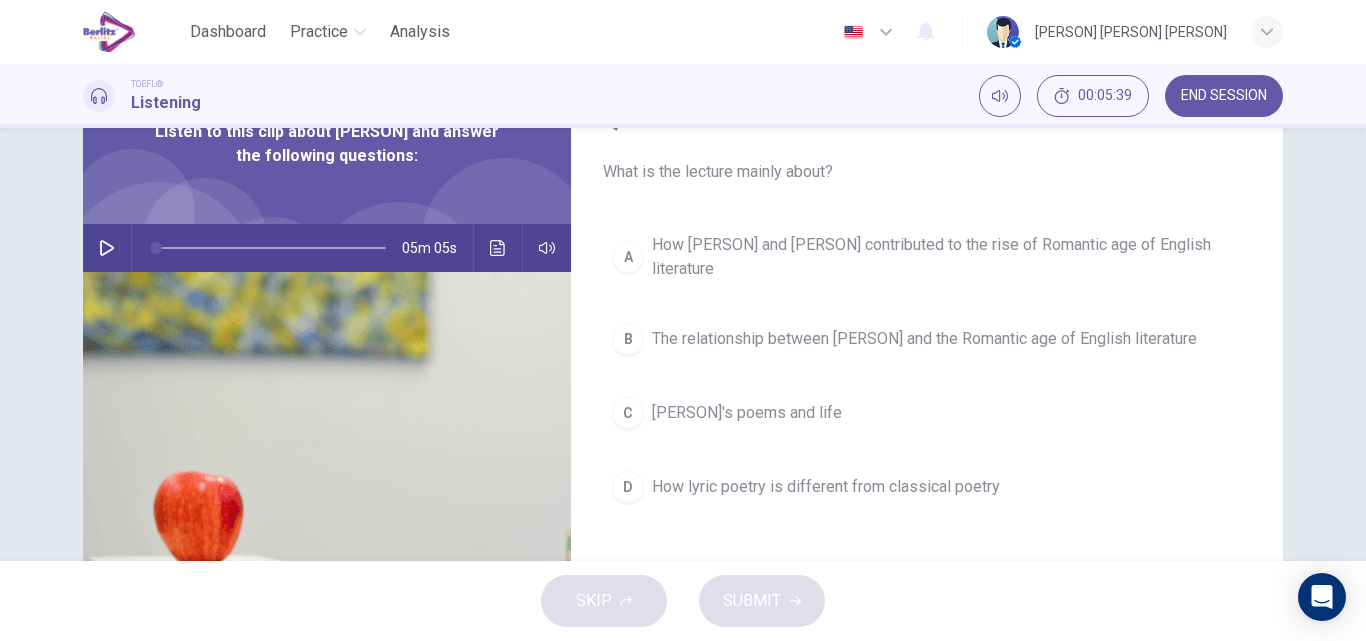 click on "The relationship between [PERSON] and the Romantic age of English literature" at bounding box center [924, 339] 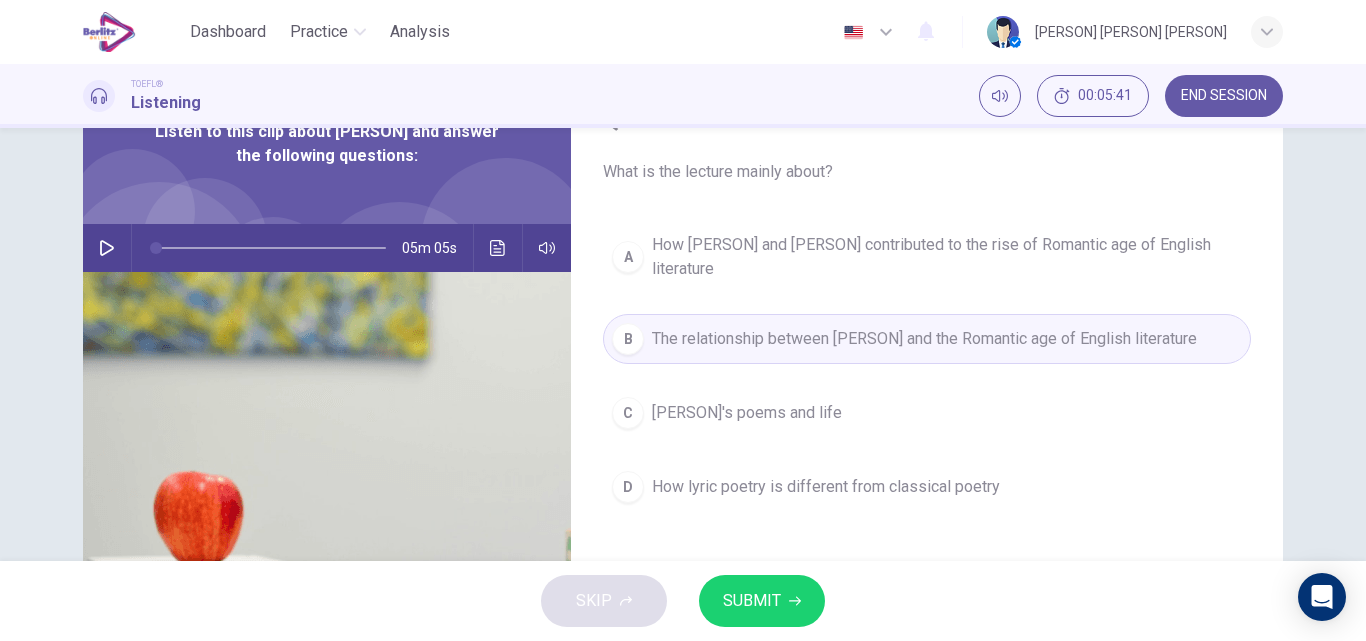 click 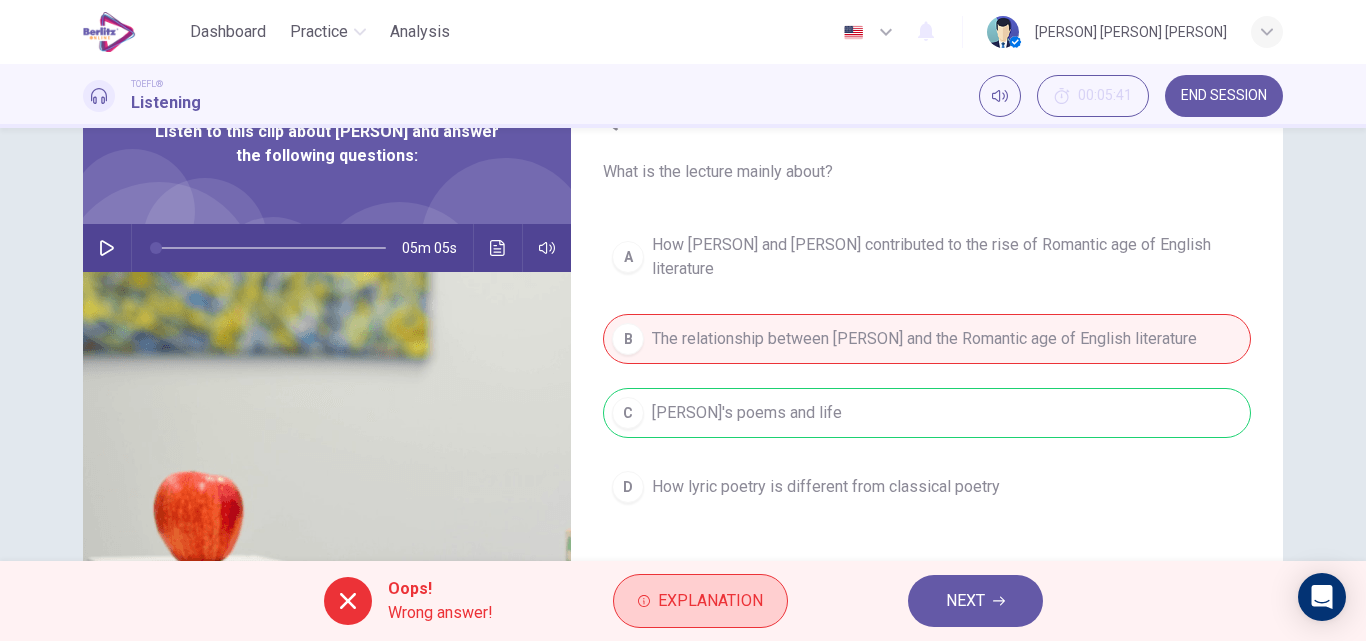 click on "Explanation" at bounding box center [710, 601] 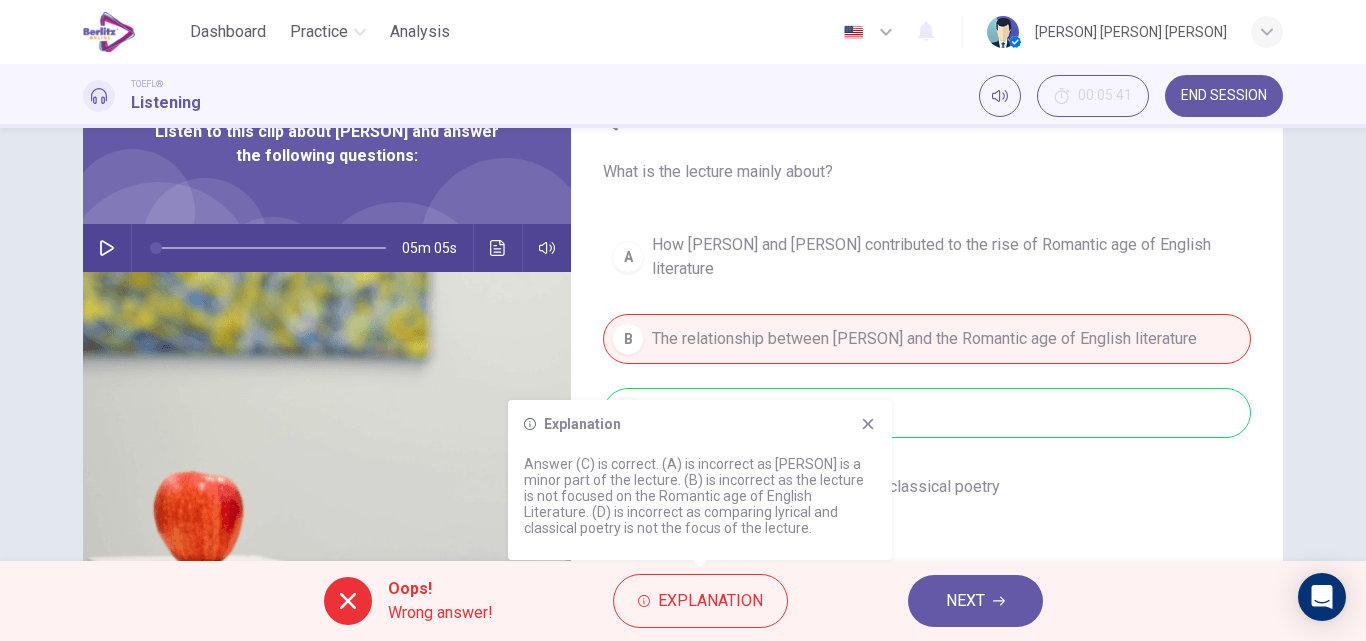 click 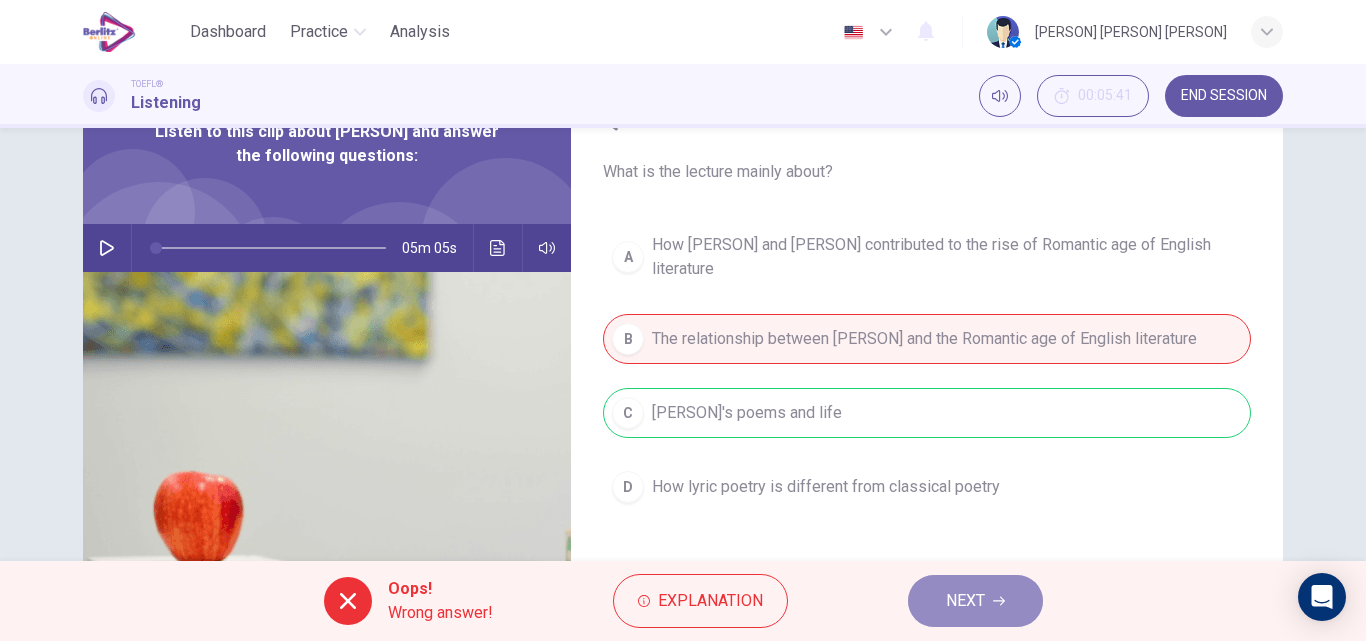 click on "NEXT" at bounding box center [965, 601] 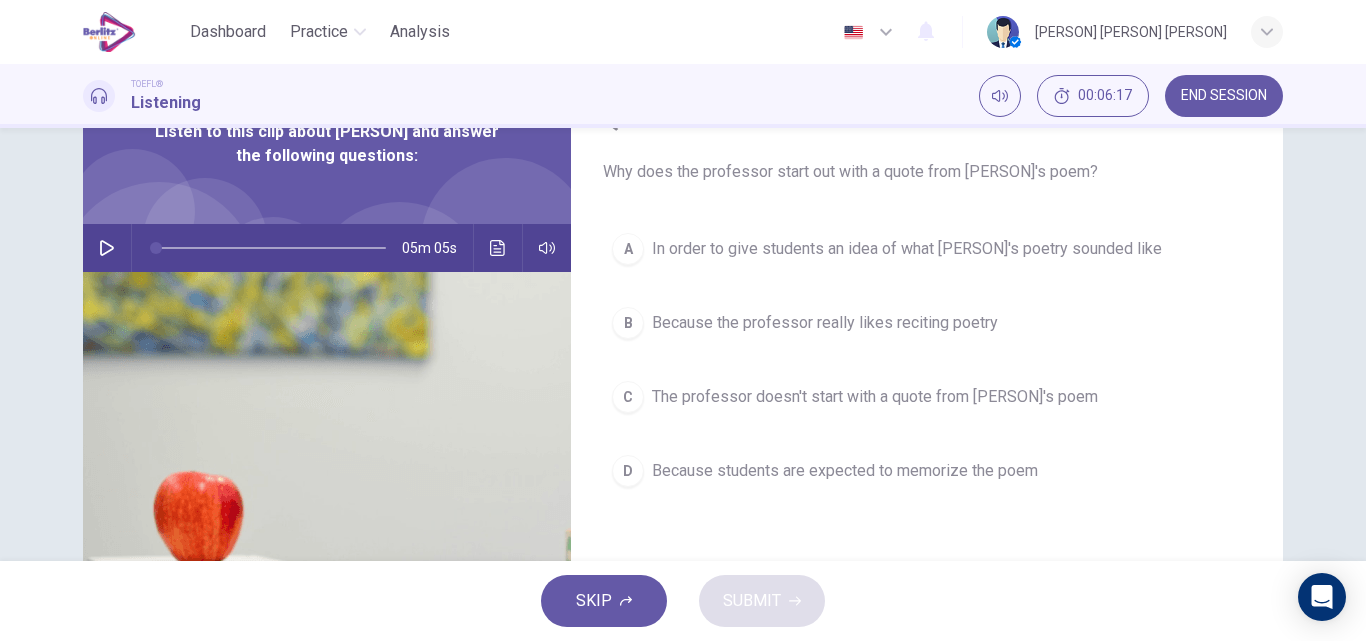 click on "In order to give students an idea of what [PERSON]'s poetry sounded like" at bounding box center [907, 249] 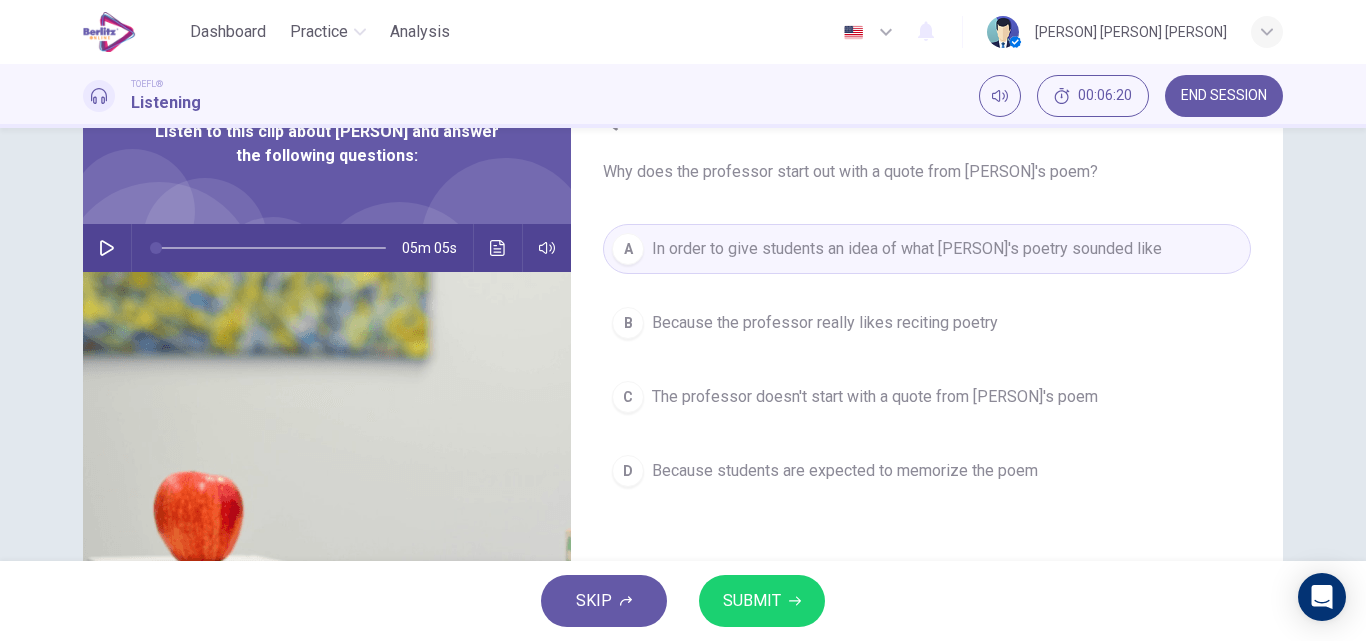 click on "SUBMIT" at bounding box center [752, 601] 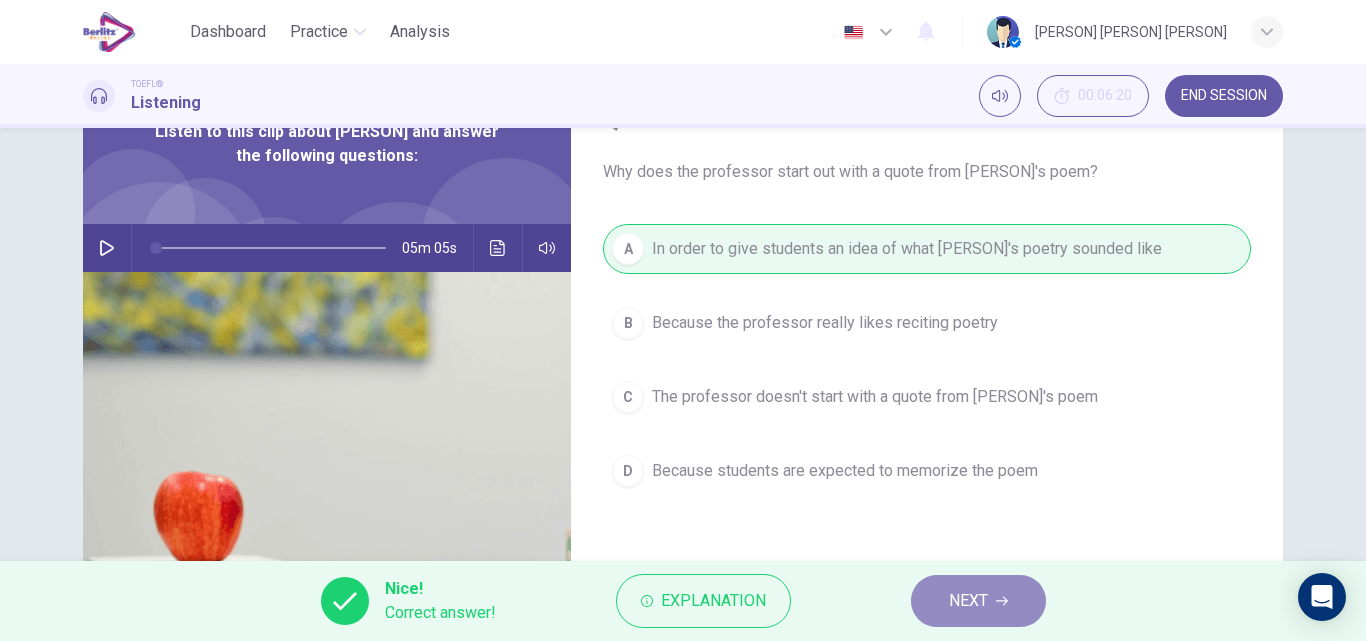click on "NEXT" at bounding box center (968, 601) 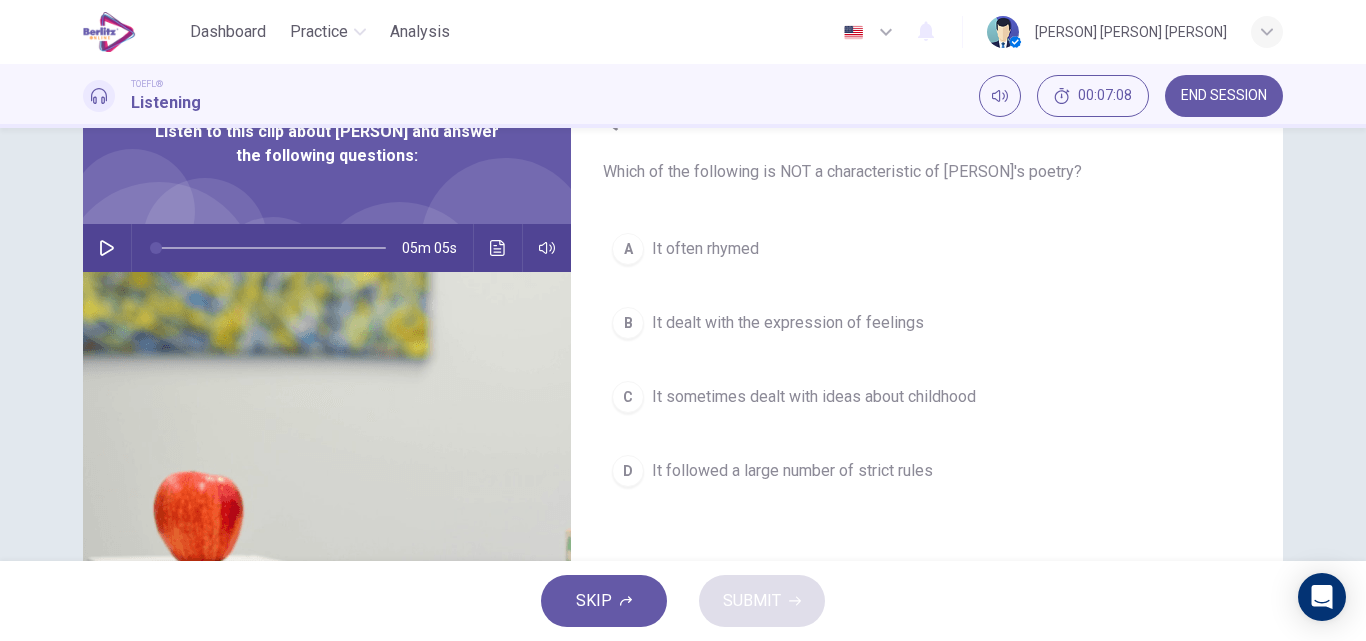 click on "It followed a large number of strict rules" at bounding box center (792, 471) 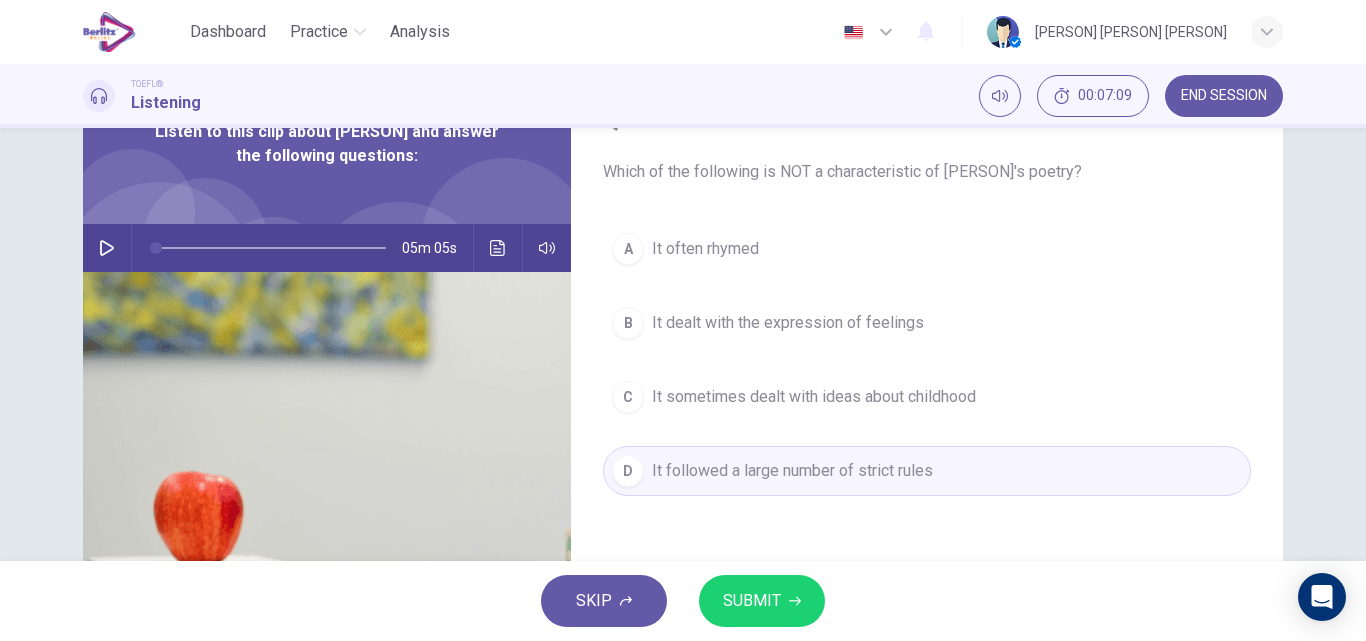 click on "SUBMIT" at bounding box center (752, 601) 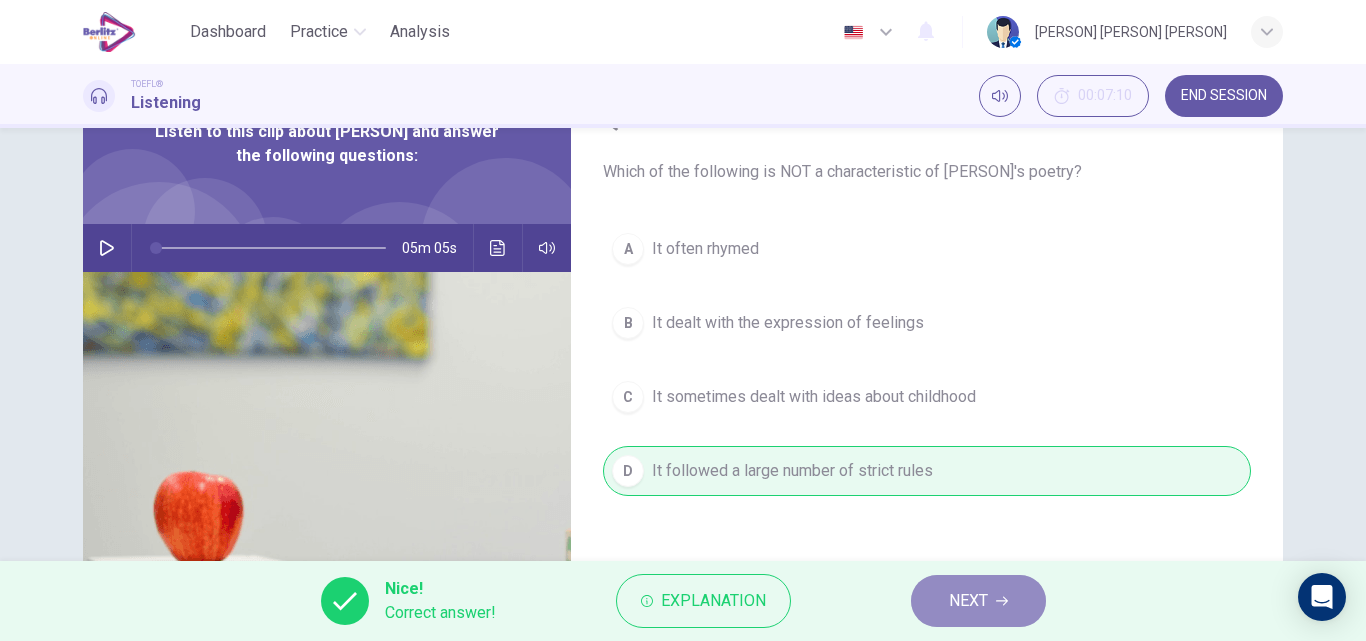 click on "NEXT" at bounding box center (968, 601) 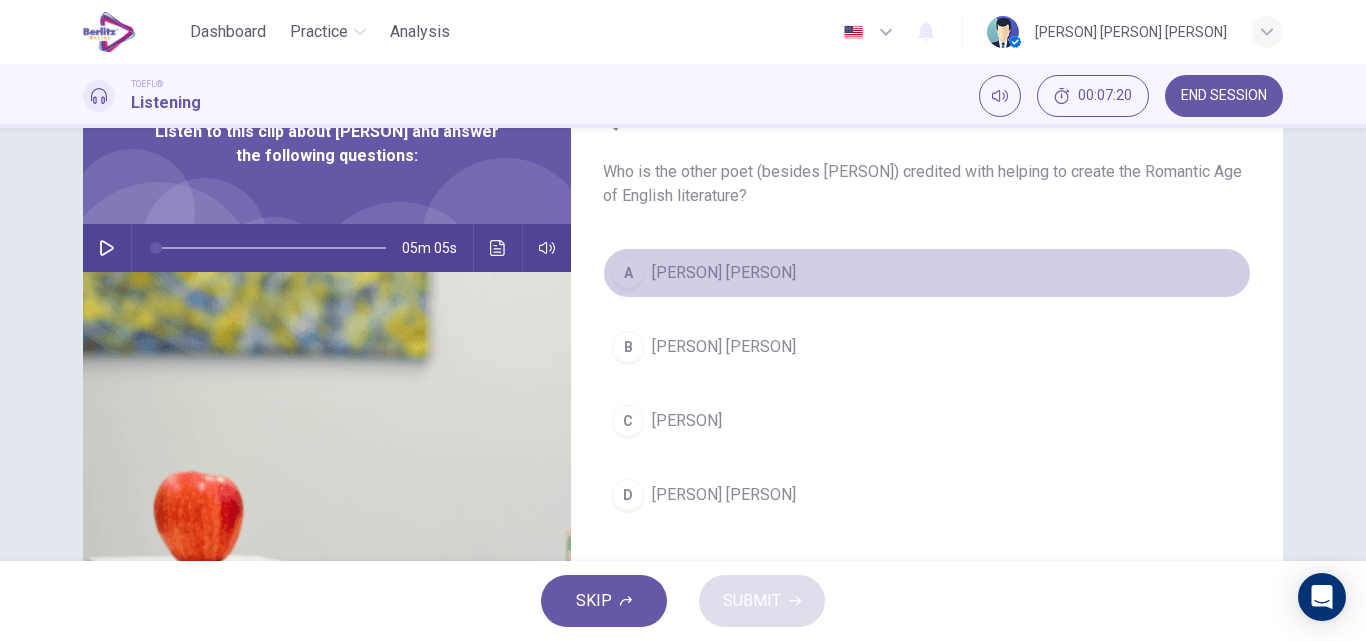 click on "[PERSON] [PERSON]" at bounding box center [724, 273] 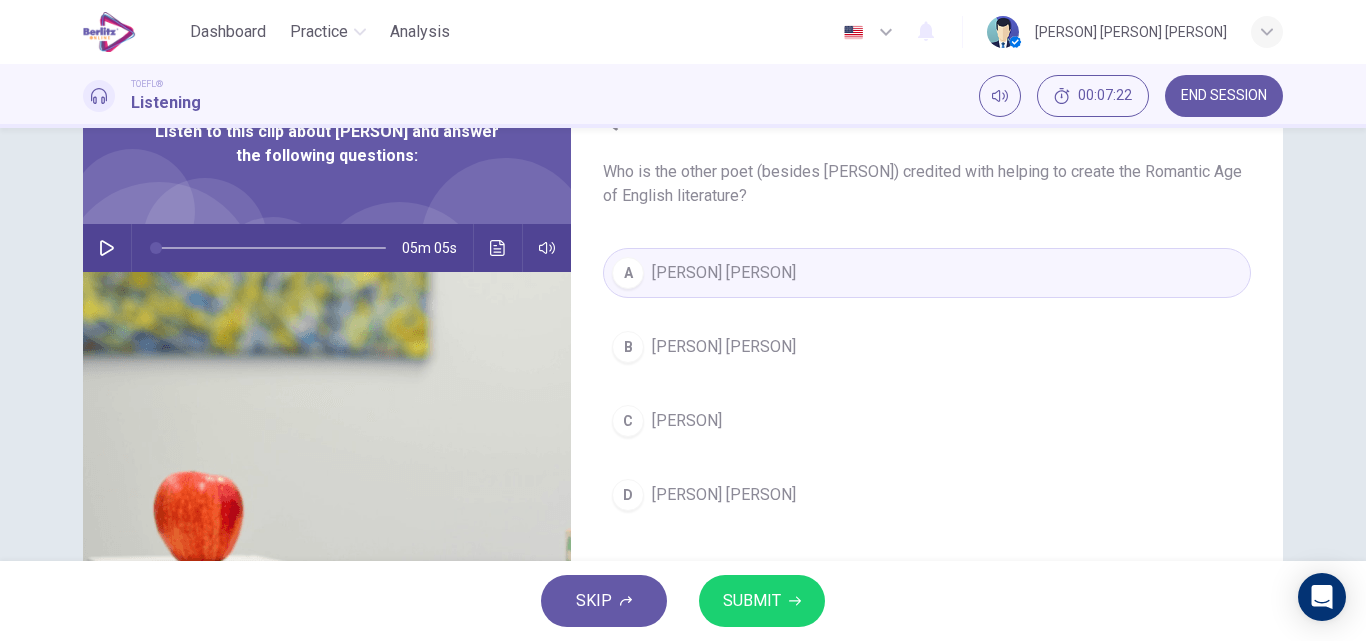 click on "SUBMIT" at bounding box center [752, 601] 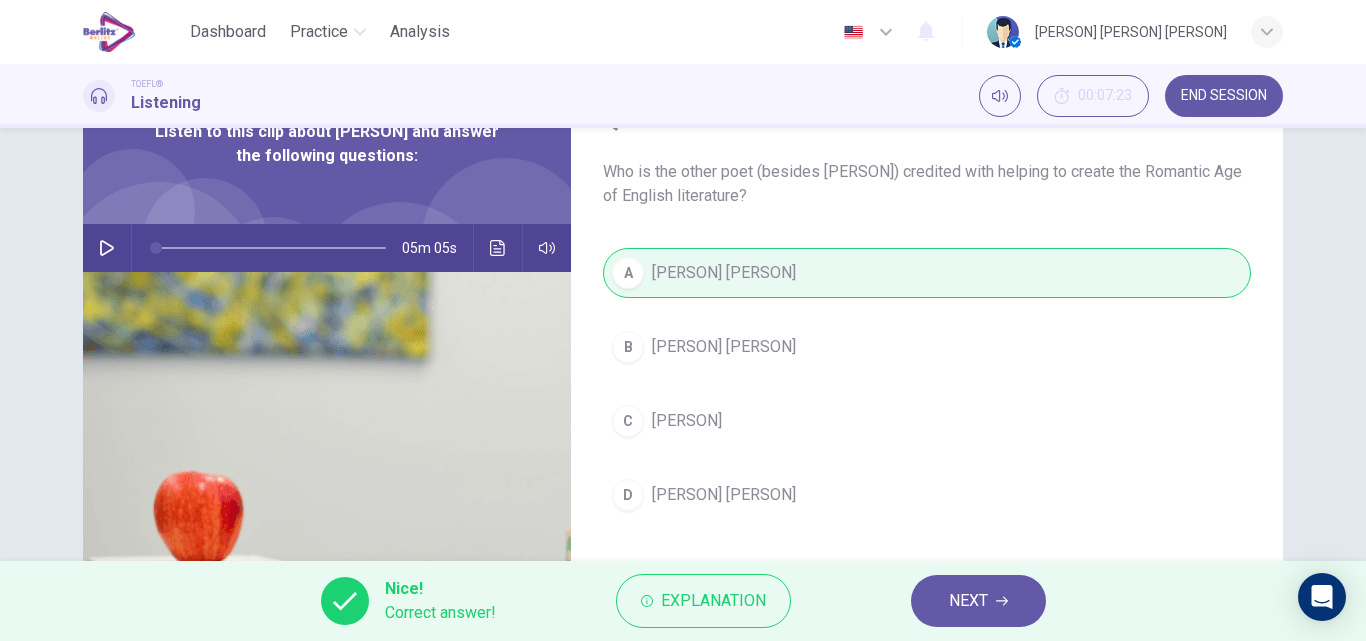 click on "NEXT" at bounding box center [968, 601] 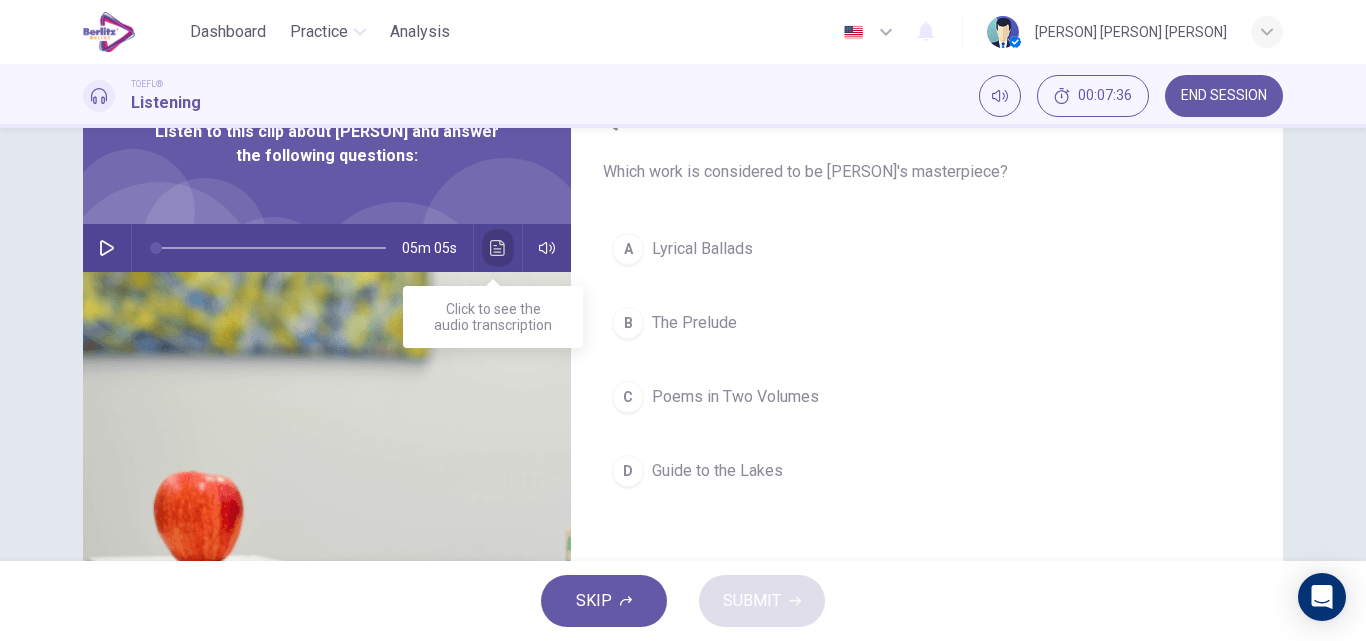 click at bounding box center [498, 248] 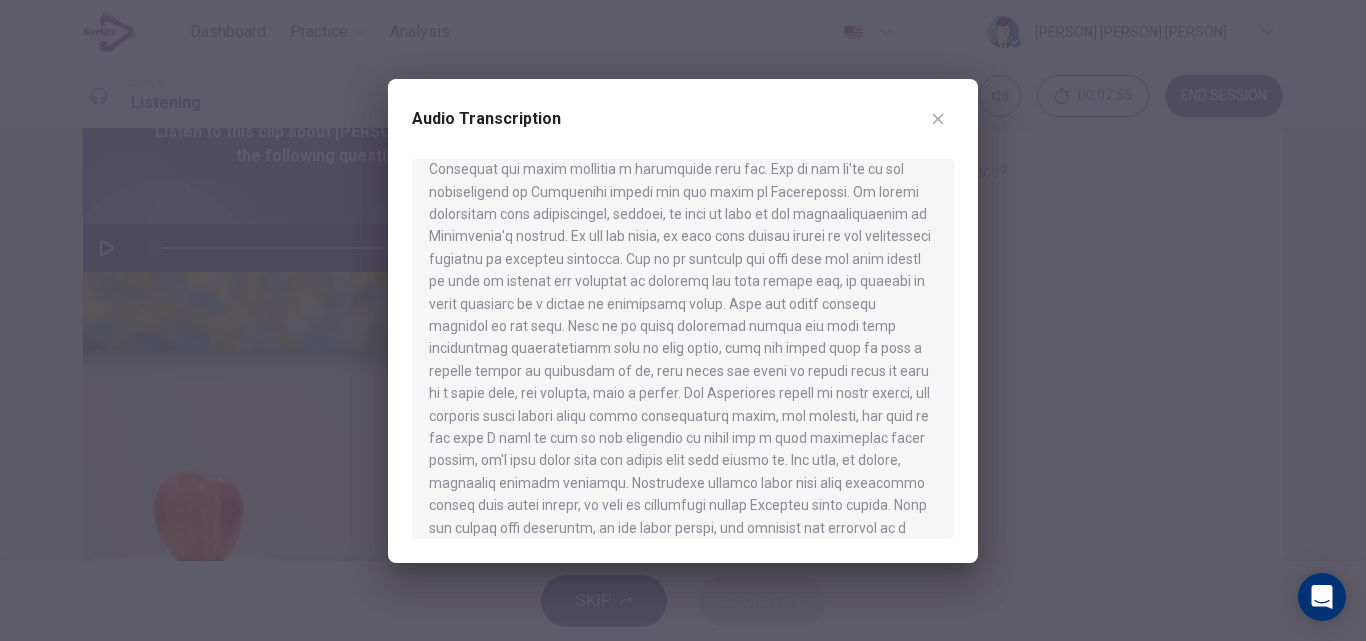 scroll, scrollTop: 472, scrollLeft: 0, axis: vertical 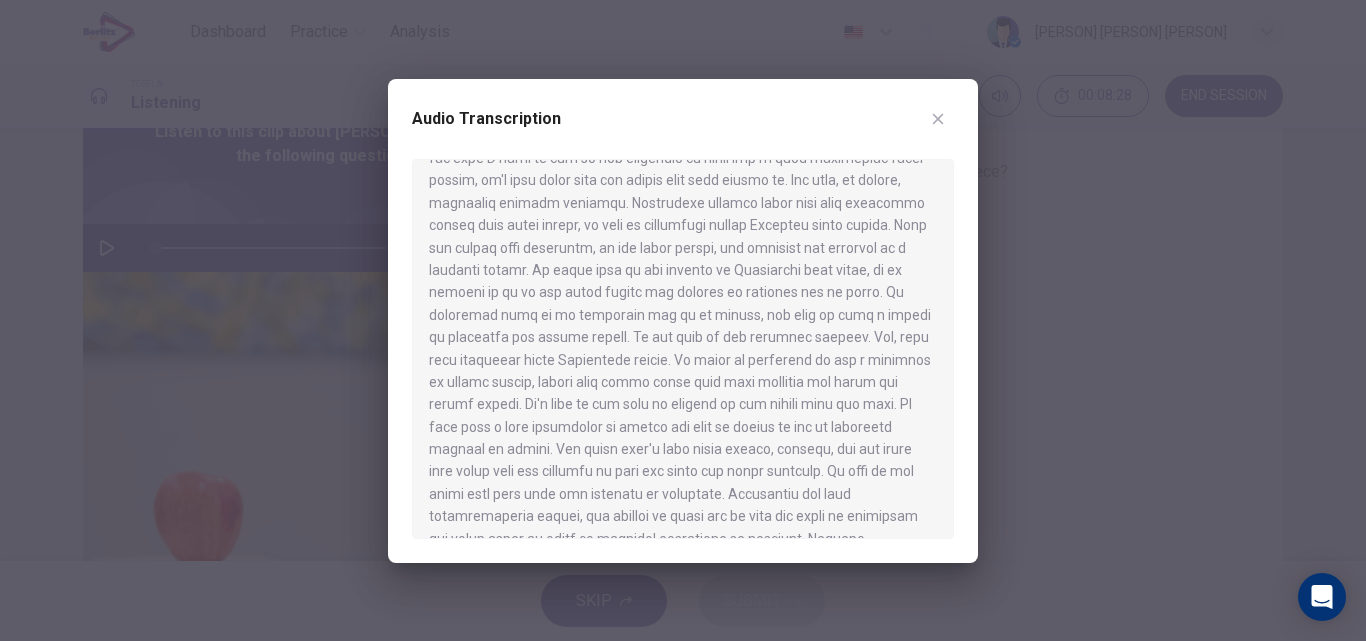 drag, startPoint x: 958, startPoint y: 442, endPoint x: 960, endPoint y: 461, distance: 19.104973 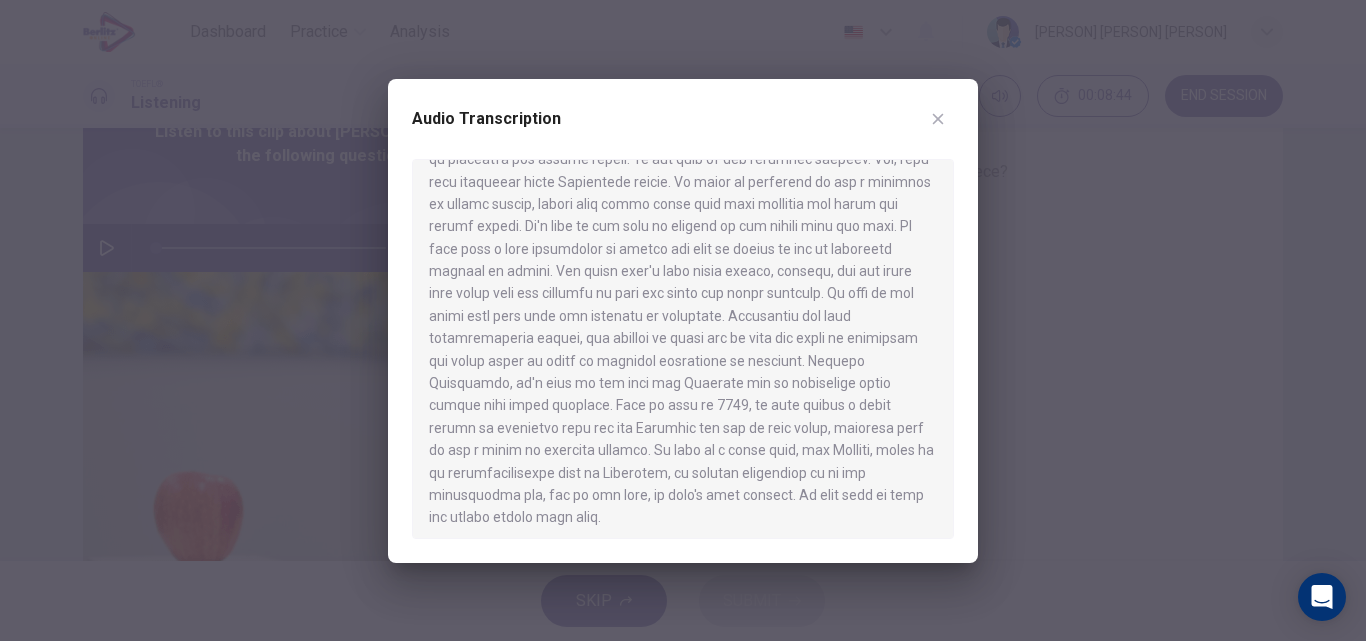 scroll, scrollTop: 930, scrollLeft: 0, axis: vertical 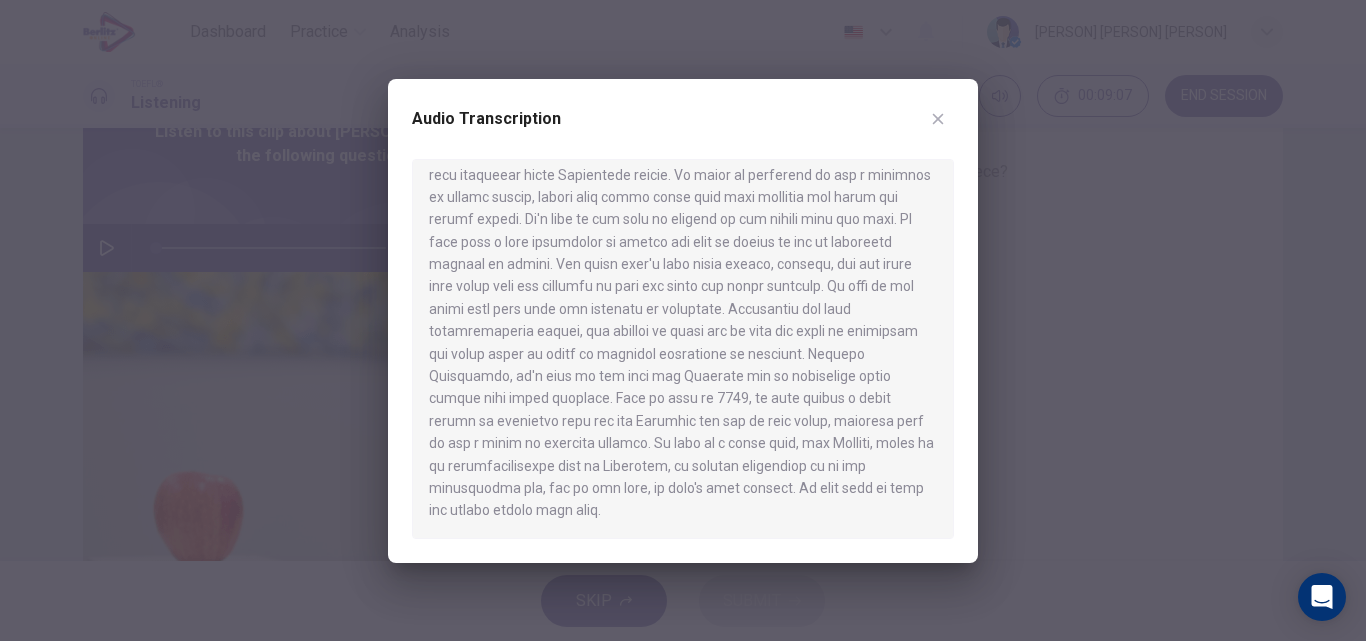 click 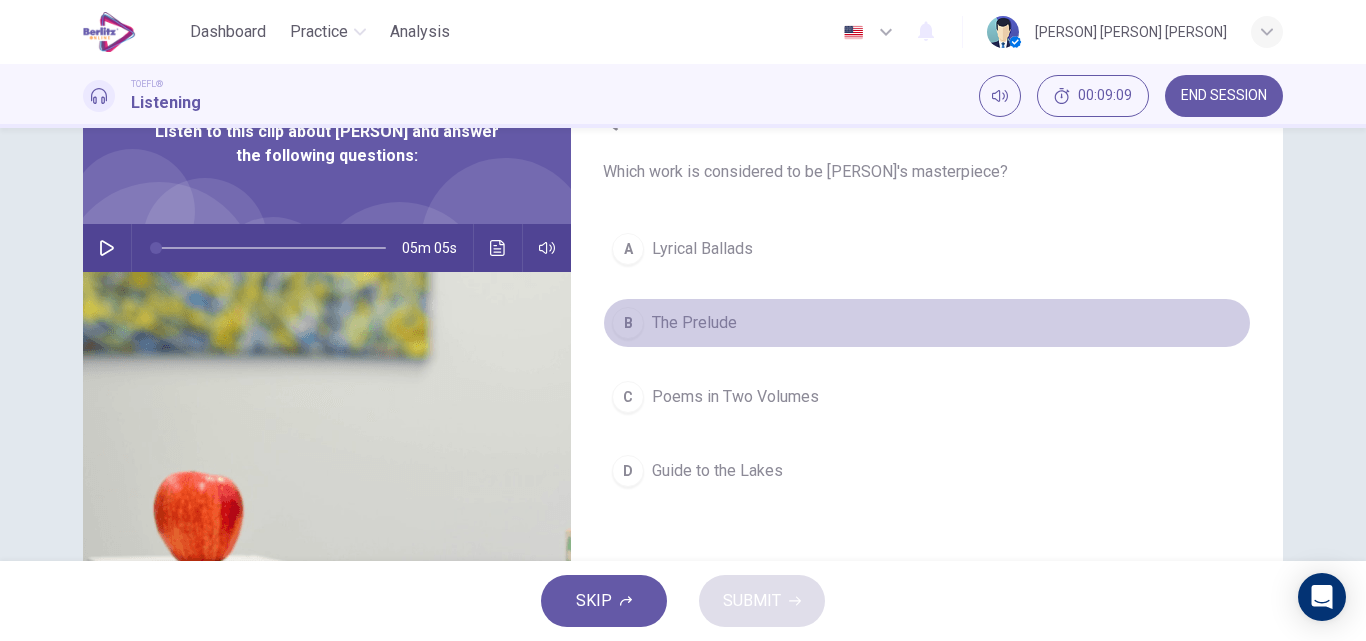 click on "The Prelude" at bounding box center (694, 323) 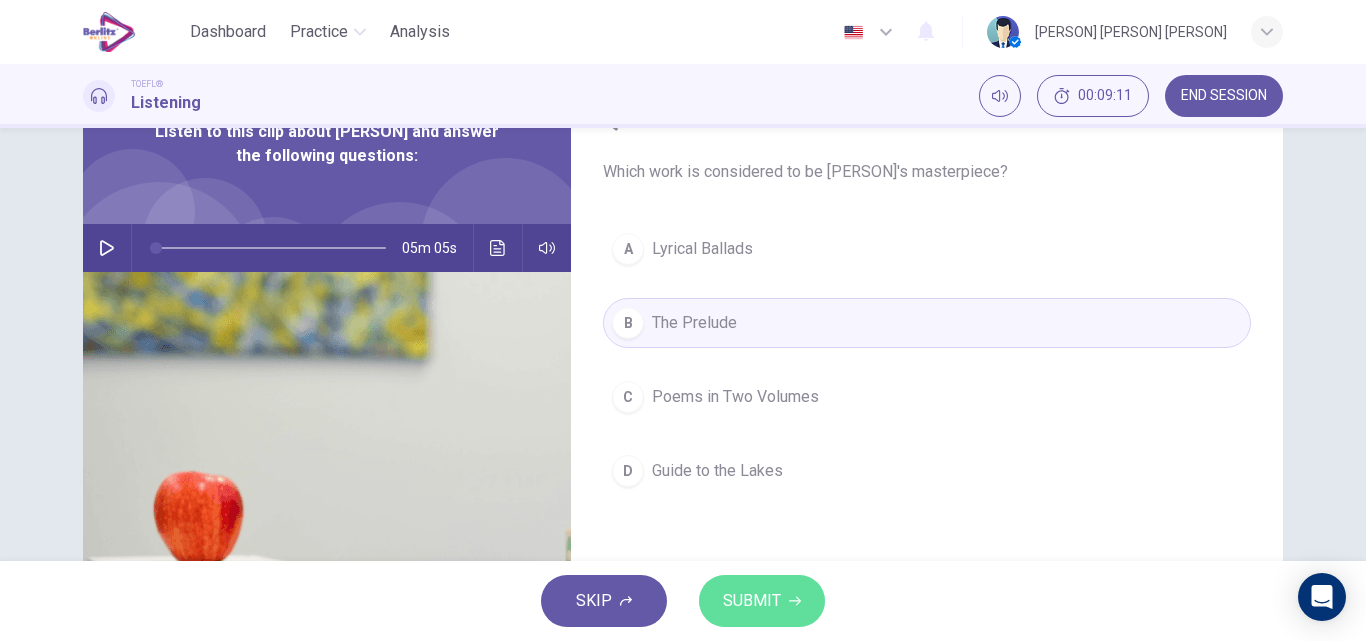click on "SUBMIT" at bounding box center (752, 601) 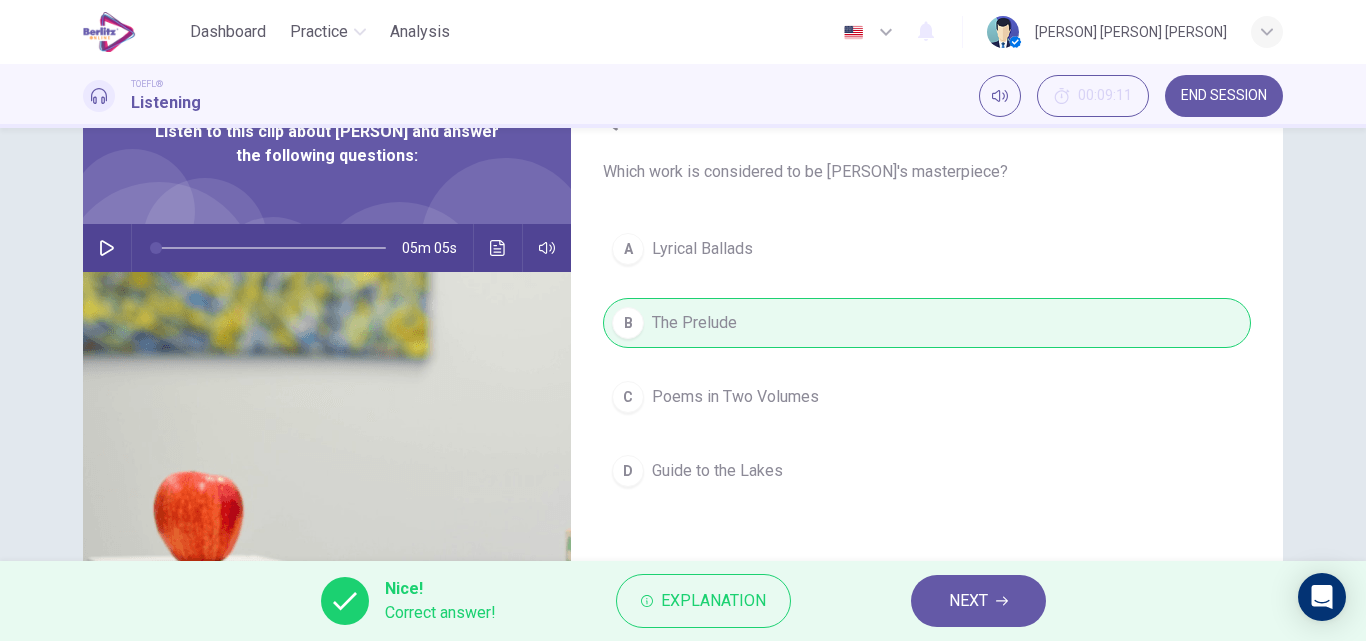click on "NEXT" at bounding box center (968, 601) 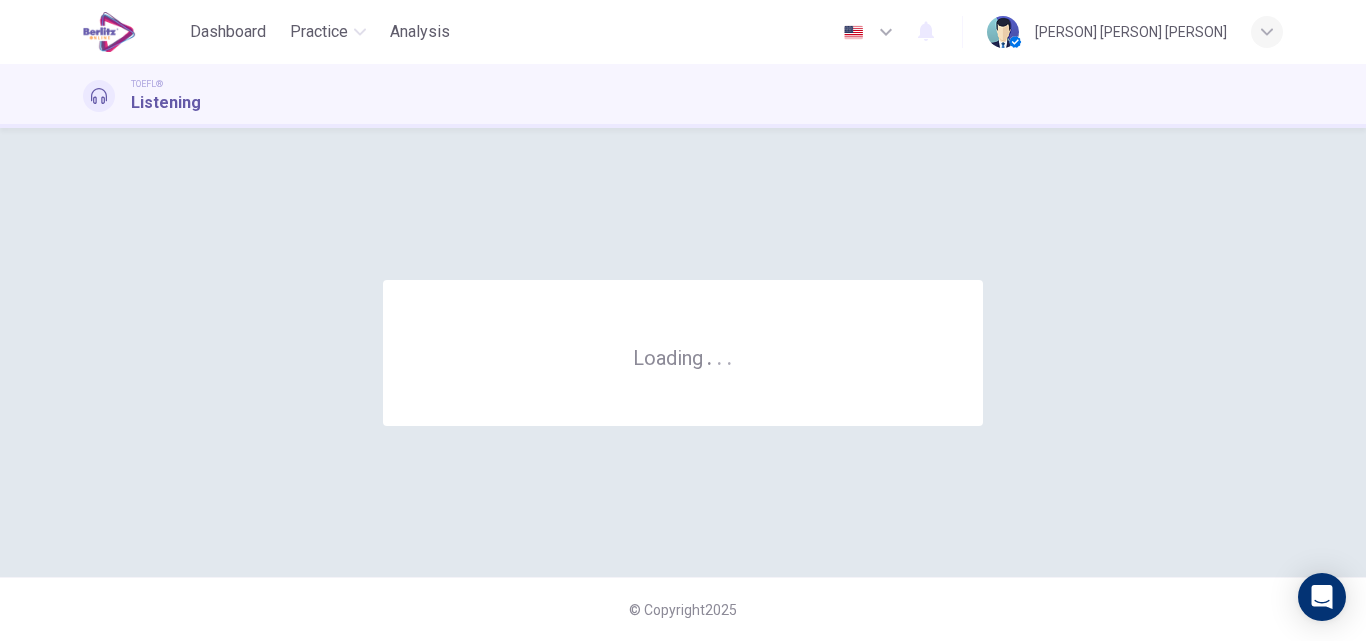 scroll, scrollTop: 0, scrollLeft: 0, axis: both 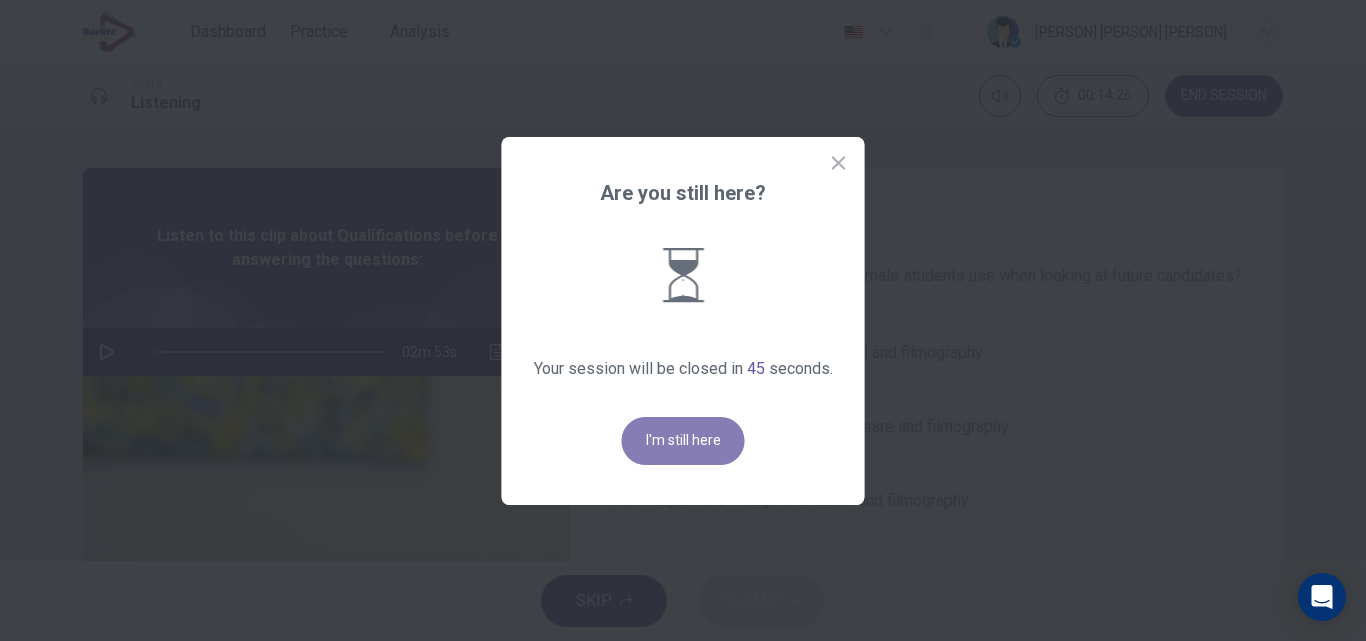 click on "I'm still here" at bounding box center [683, 441] 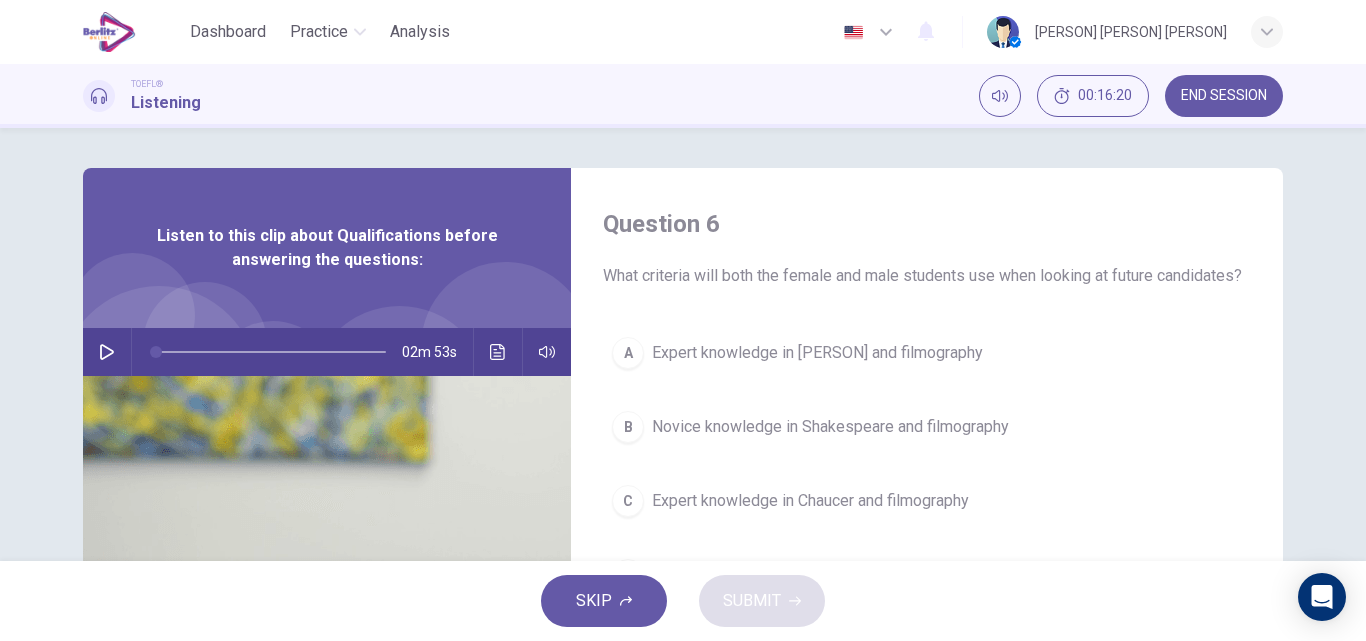 click 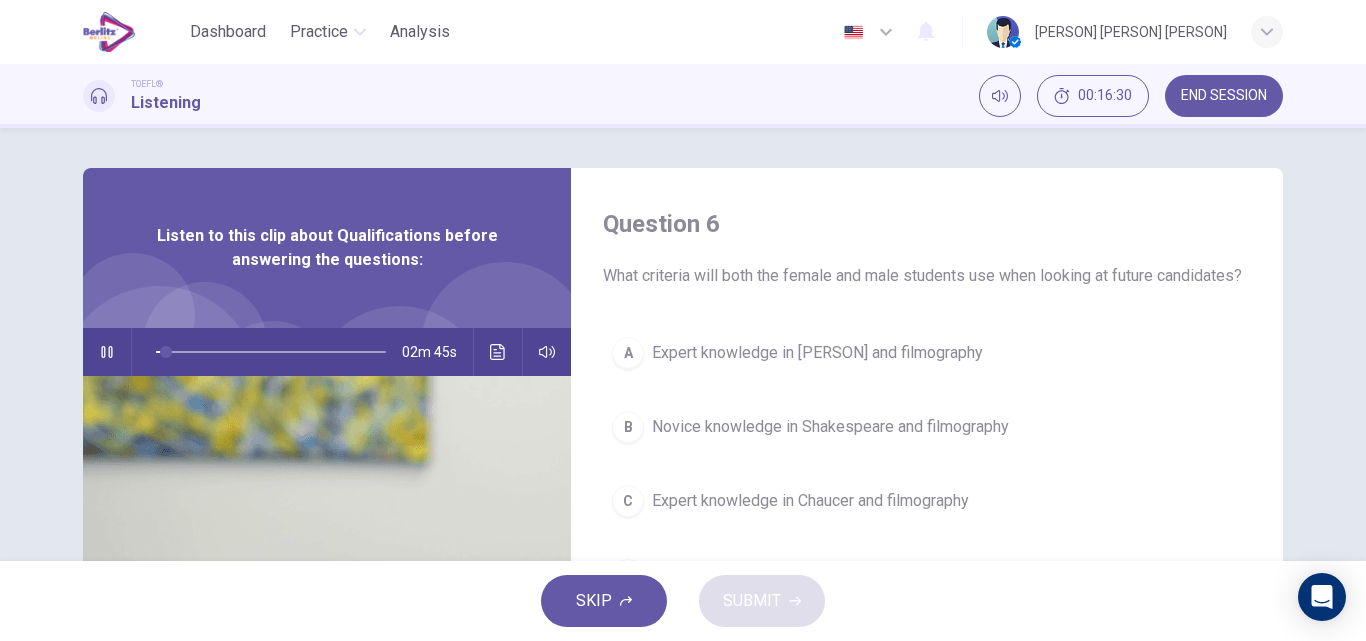 type on "*" 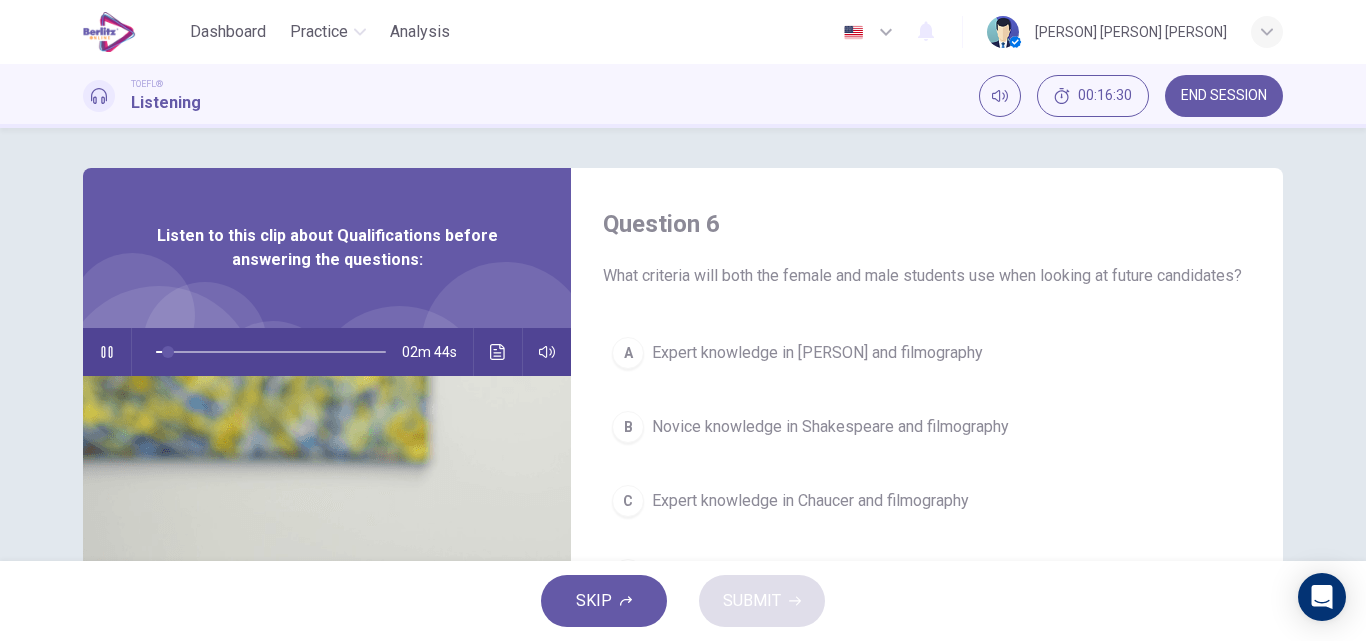 type 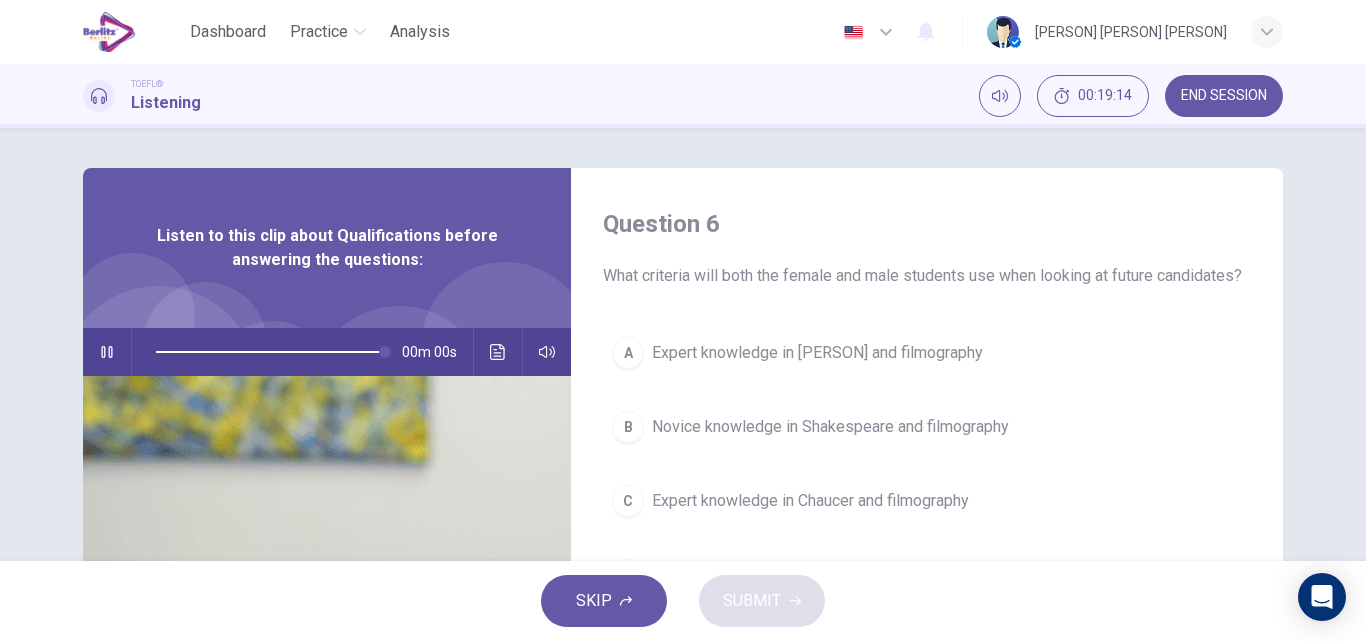 type on "*" 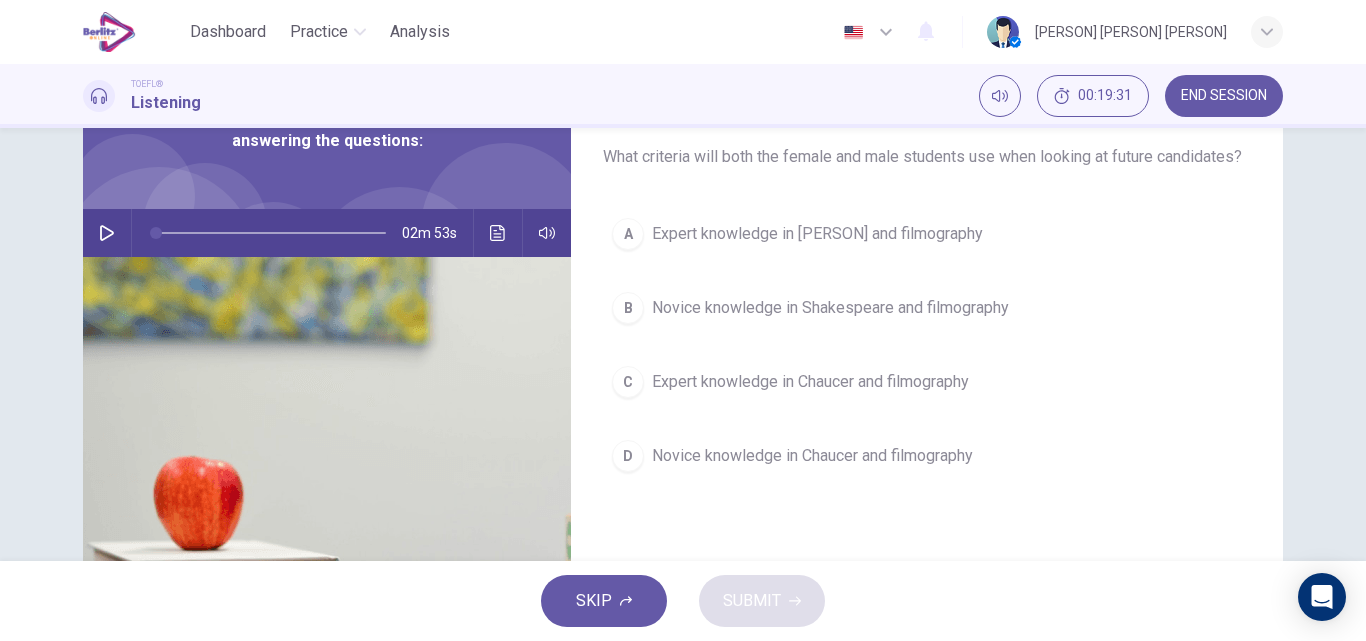 scroll, scrollTop: 120, scrollLeft: 0, axis: vertical 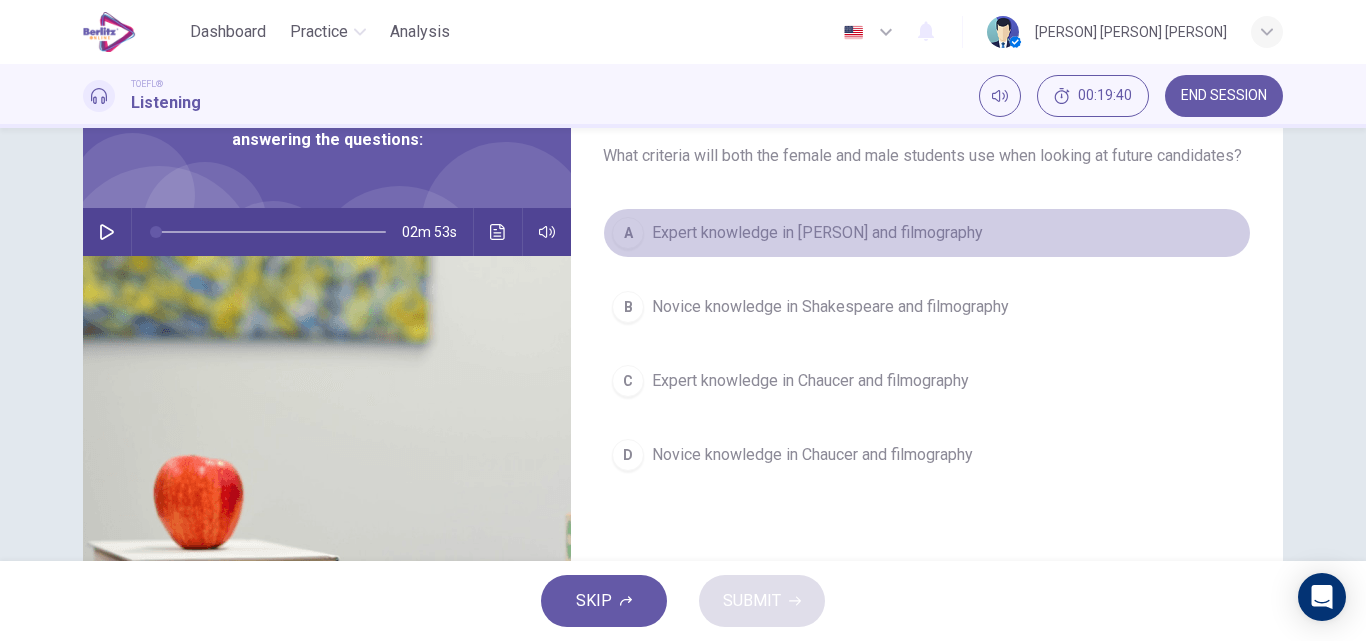 click on "Expert knowledge in [PERSON] and filmography" at bounding box center [817, 233] 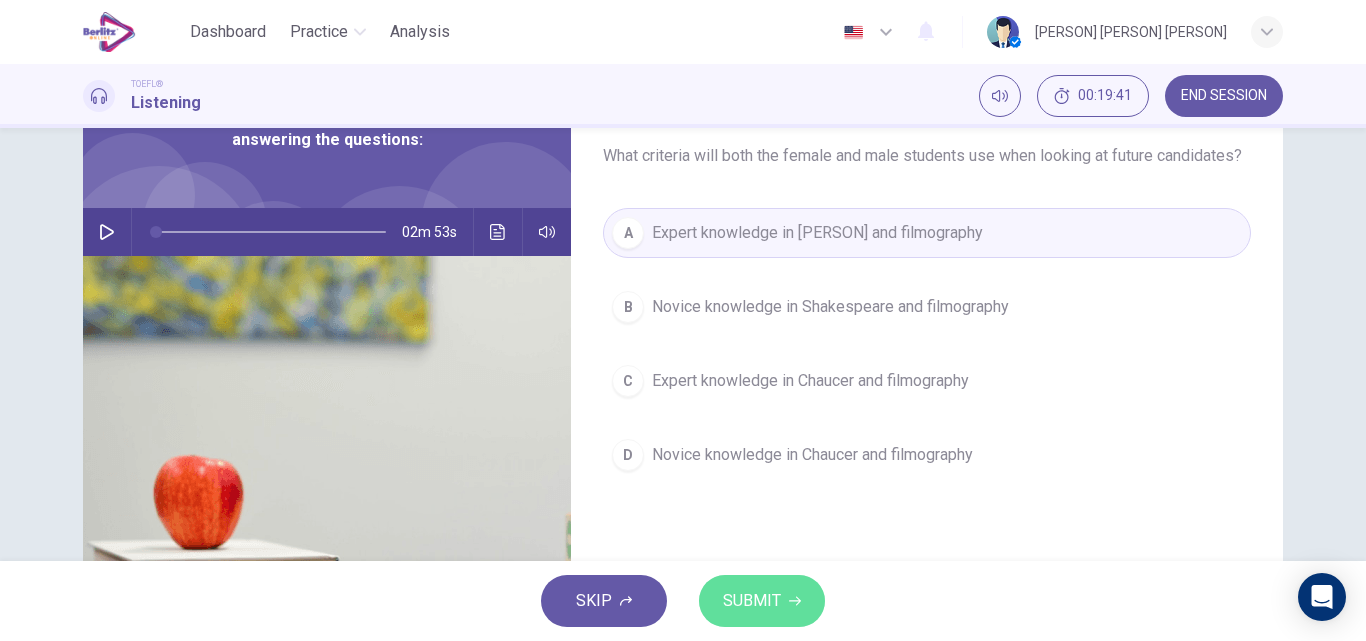 click on "SUBMIT" at bounding box center [752, 601] 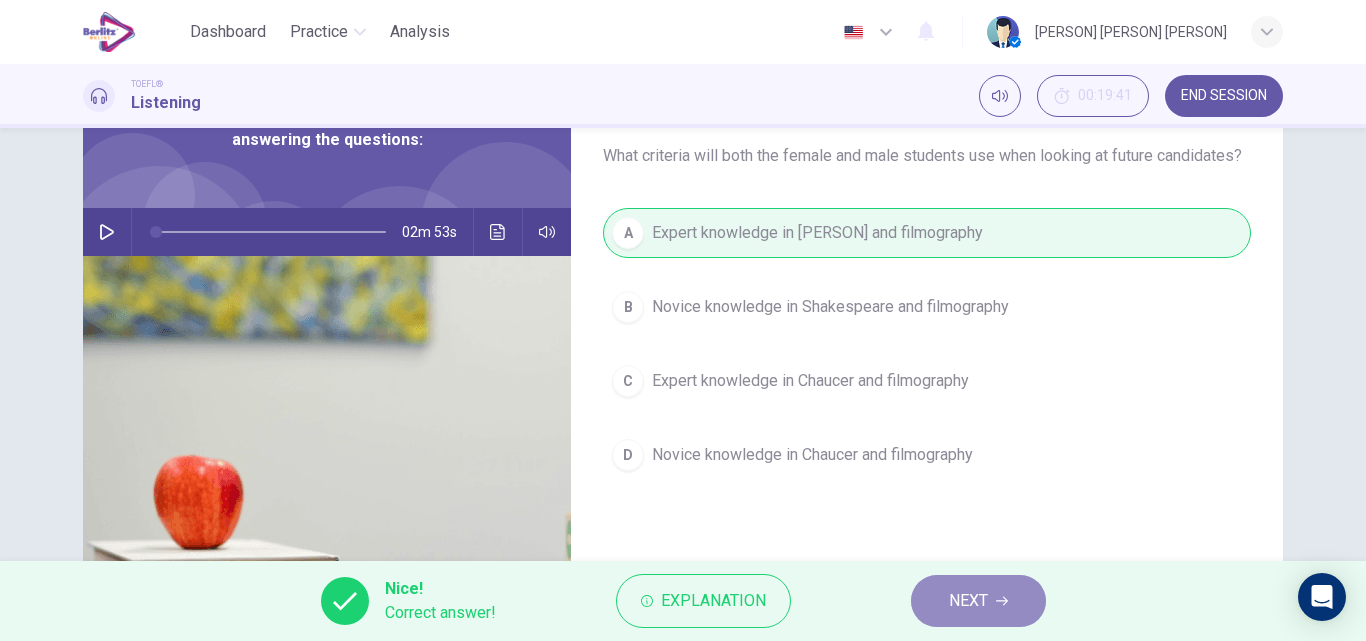 click on "NEXT" at bounding box center [968, 601] 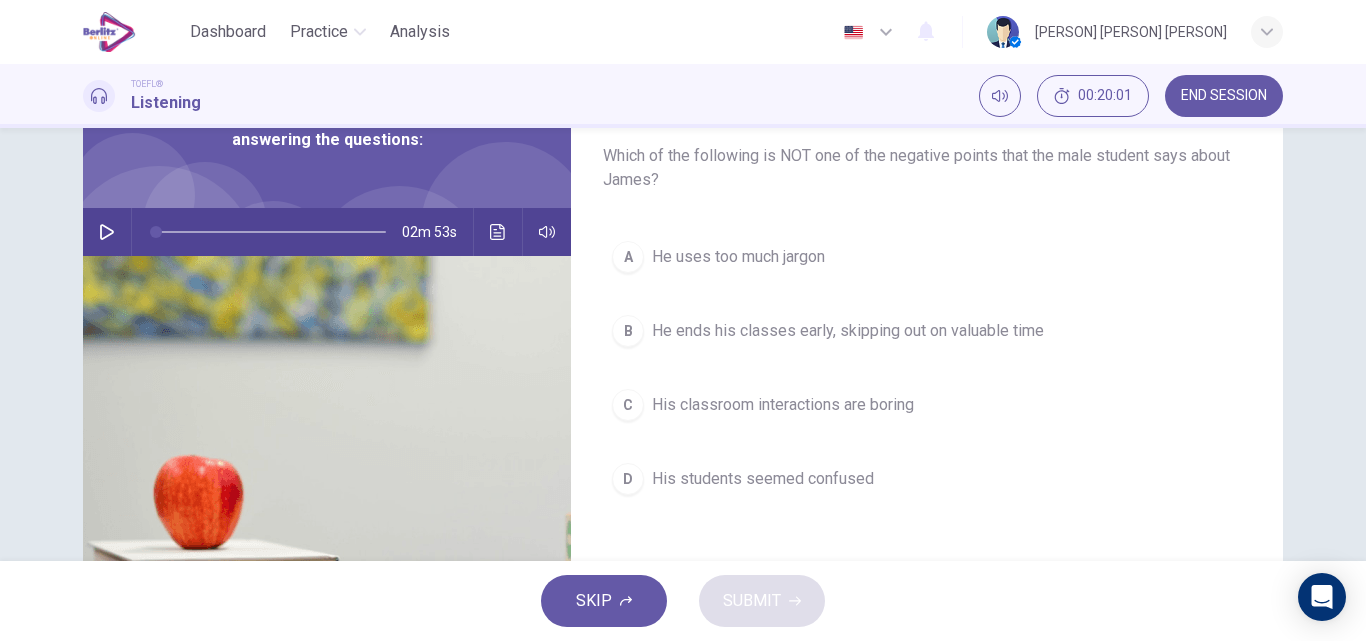 click on "He uses too much jargon" at bounding box center (738, 257) 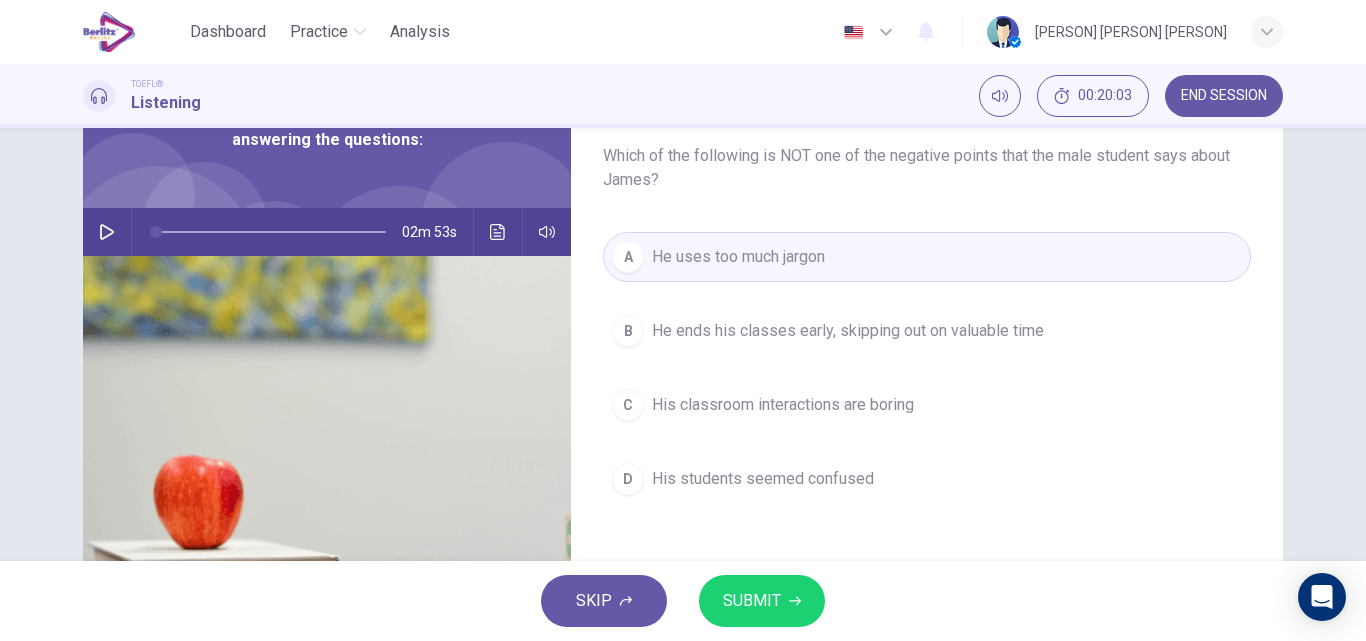 click on "SUBMIT" at bounding box center [752, 601] 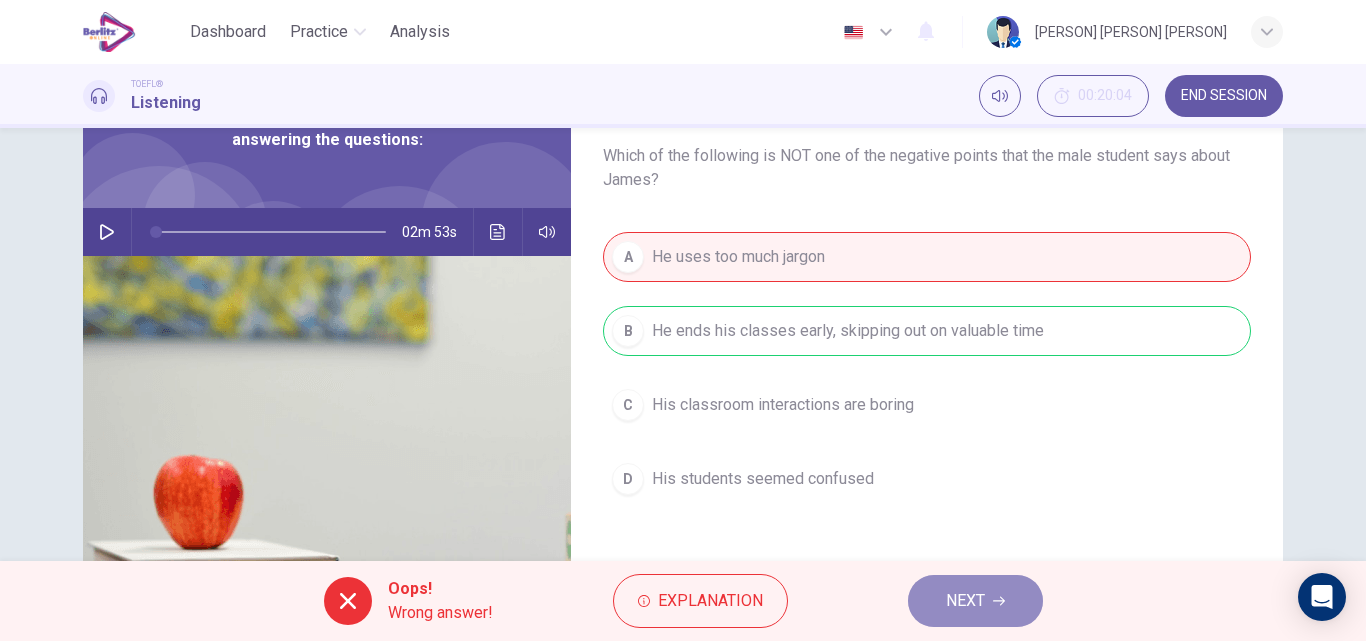 click on "NEXT" at bounding box center [965, 601] 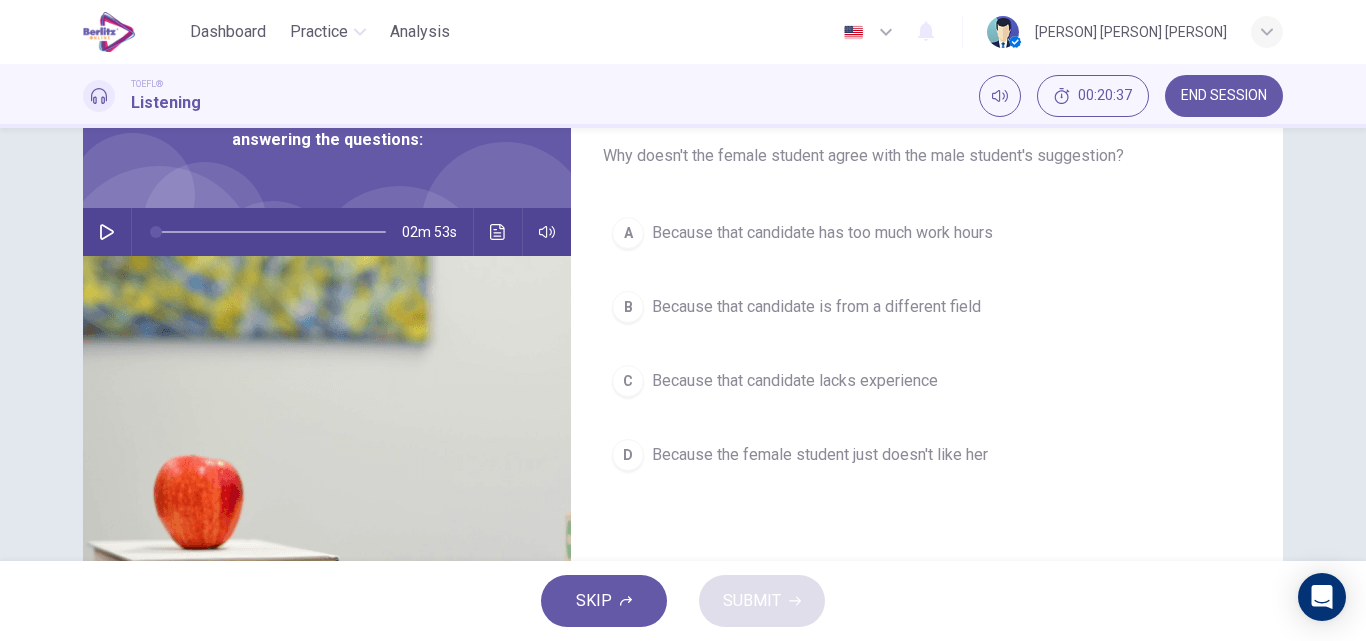 click on "Because the female student just doesn't like her" at bounding box center [820, 455] 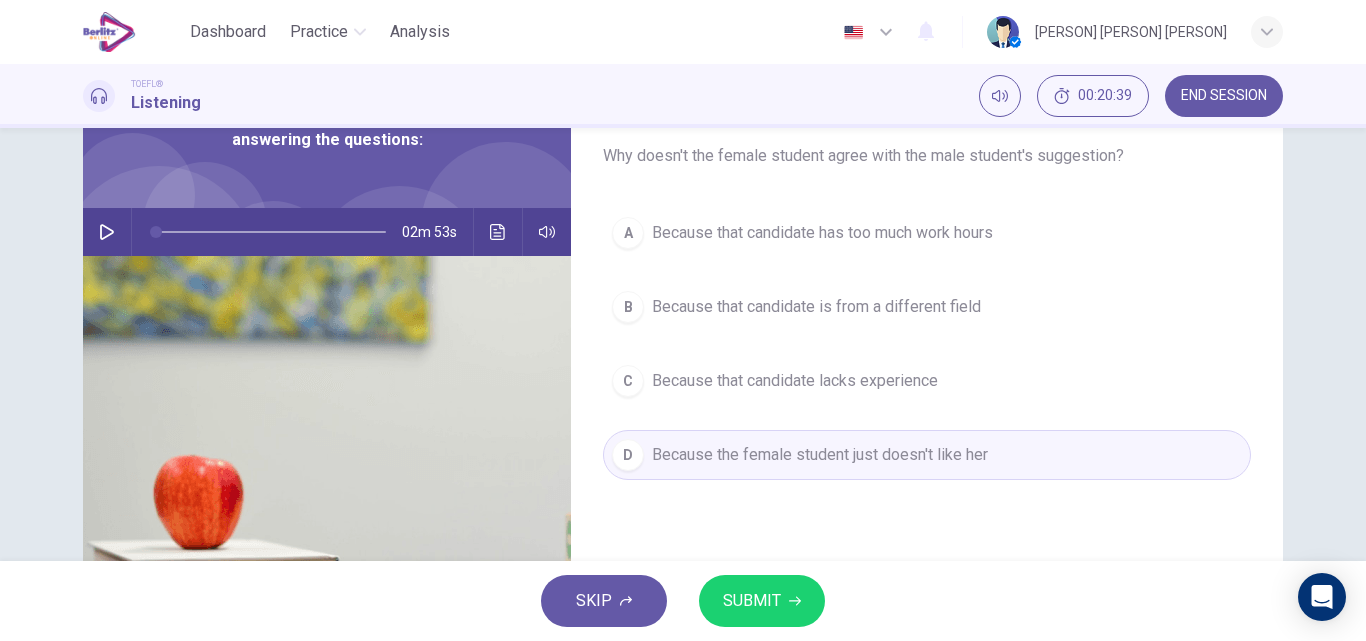 click on "SUBMIT" at bounding box center [762, 601] 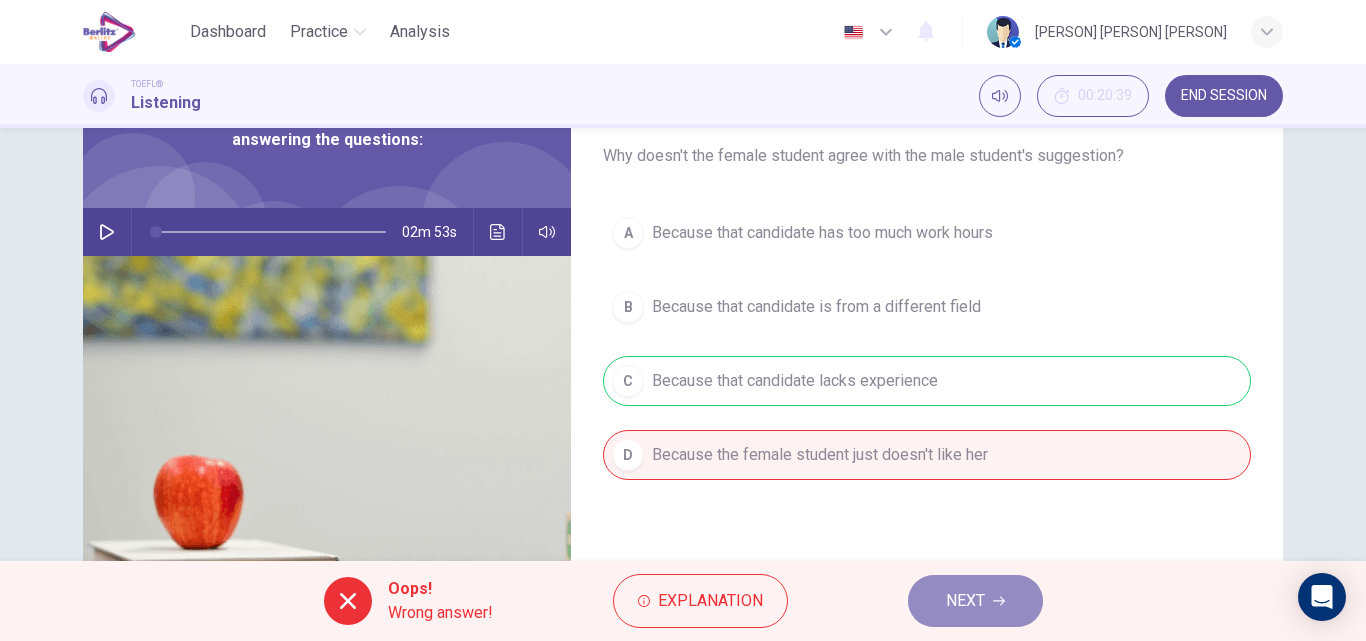 click on "NEXT" at bounding box center (975, 601) 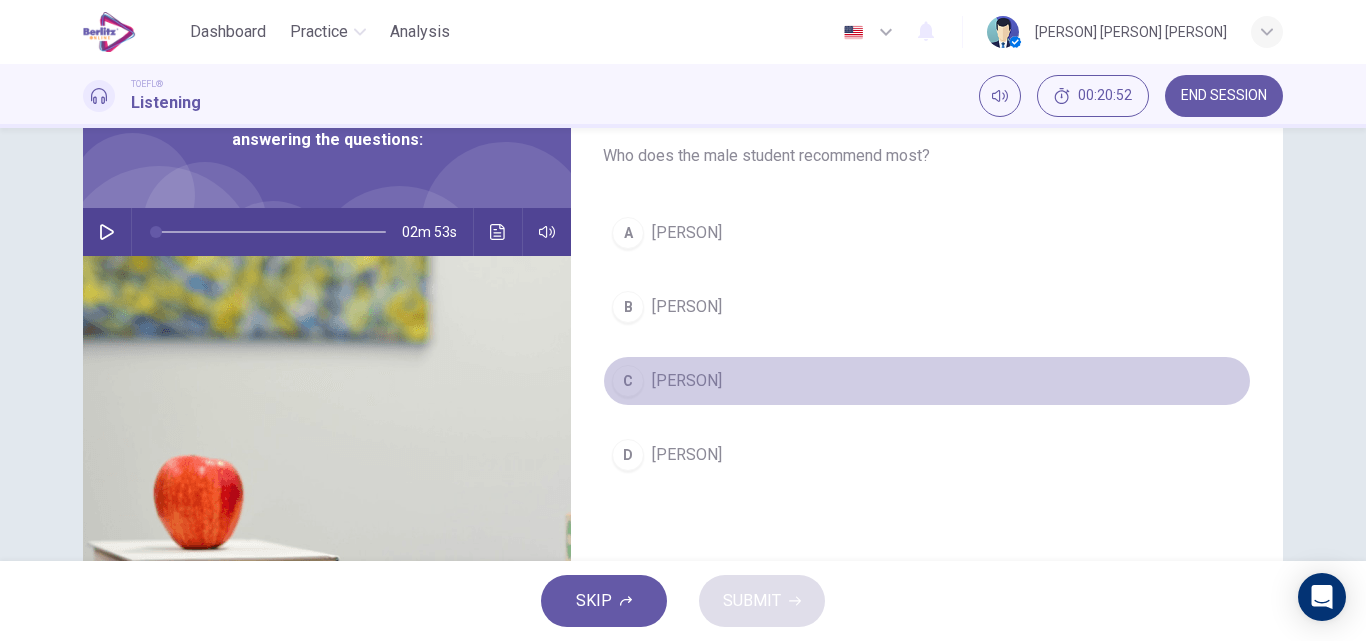 click on "[PERSON]" at bounding box center (687, 381) 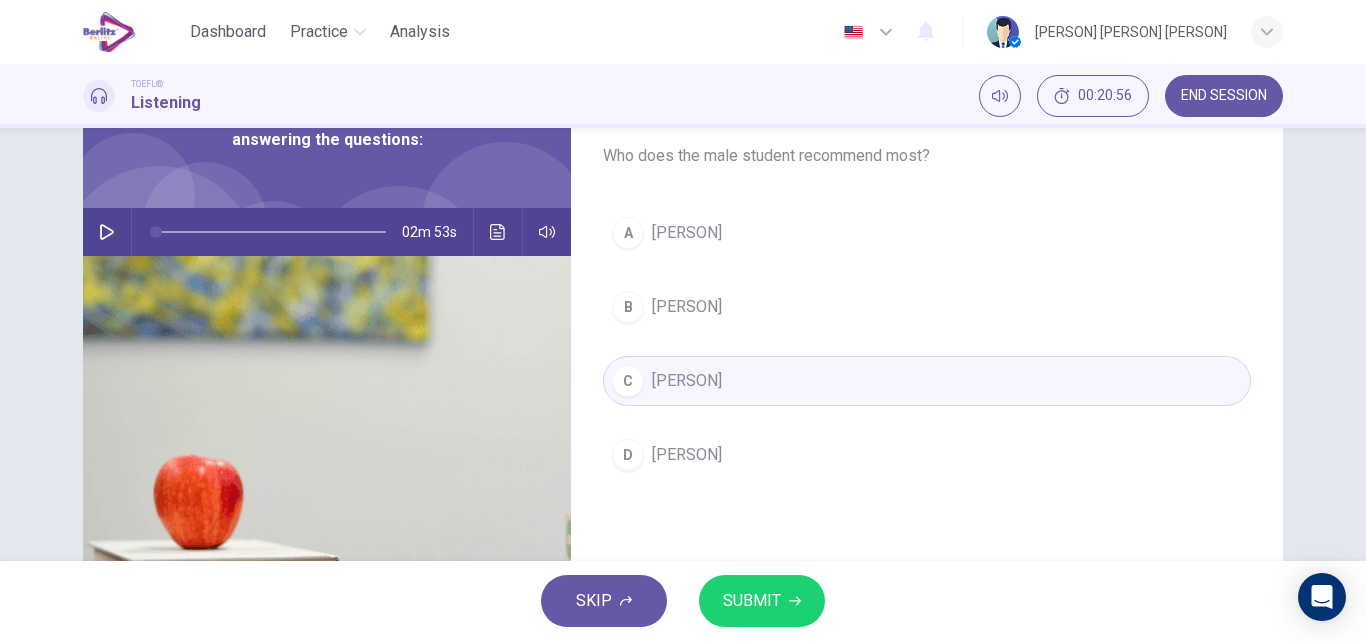 click on "SUBMIT" at bounding box center (752, 601) 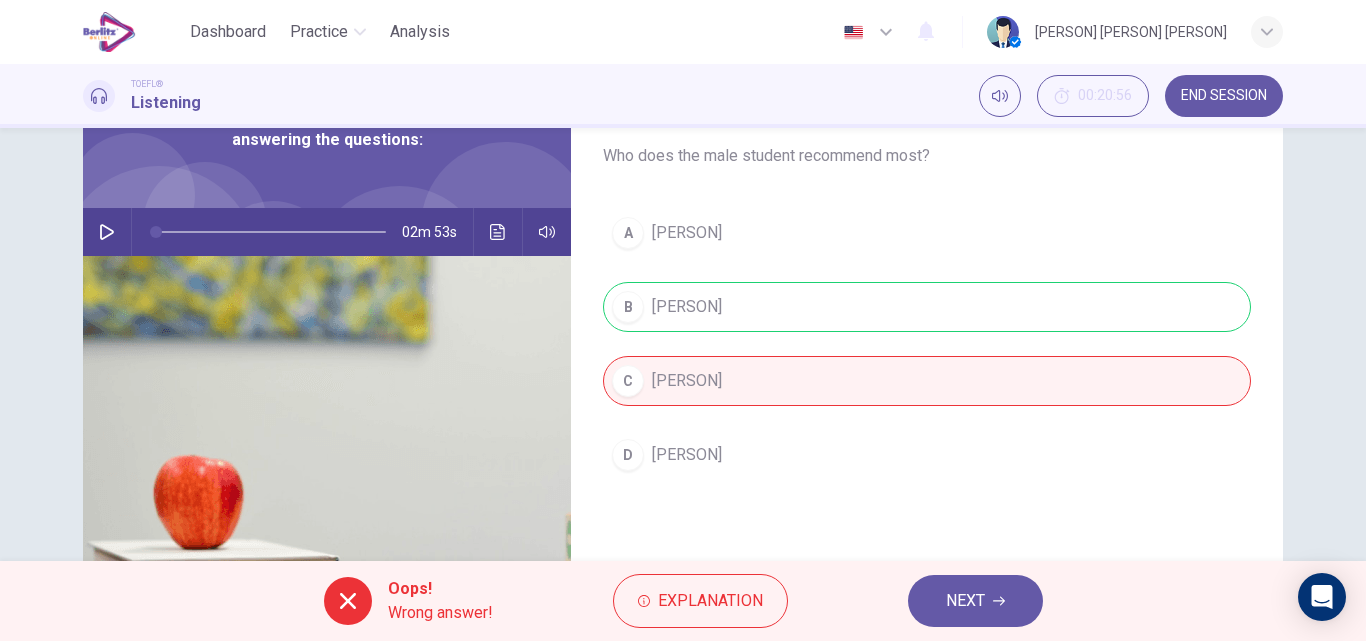 click on "NEXT" at bounding box center [975, 601] 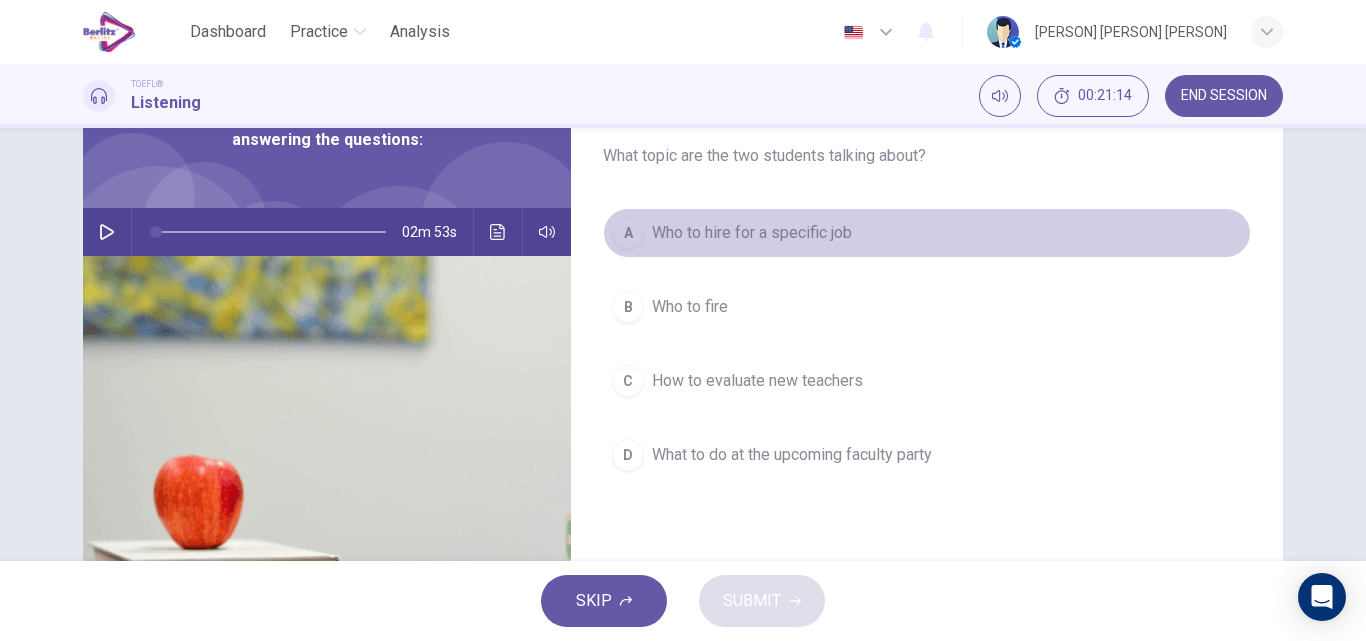 click on "Who to hire for a specific job" at bounding box center (752, 233) 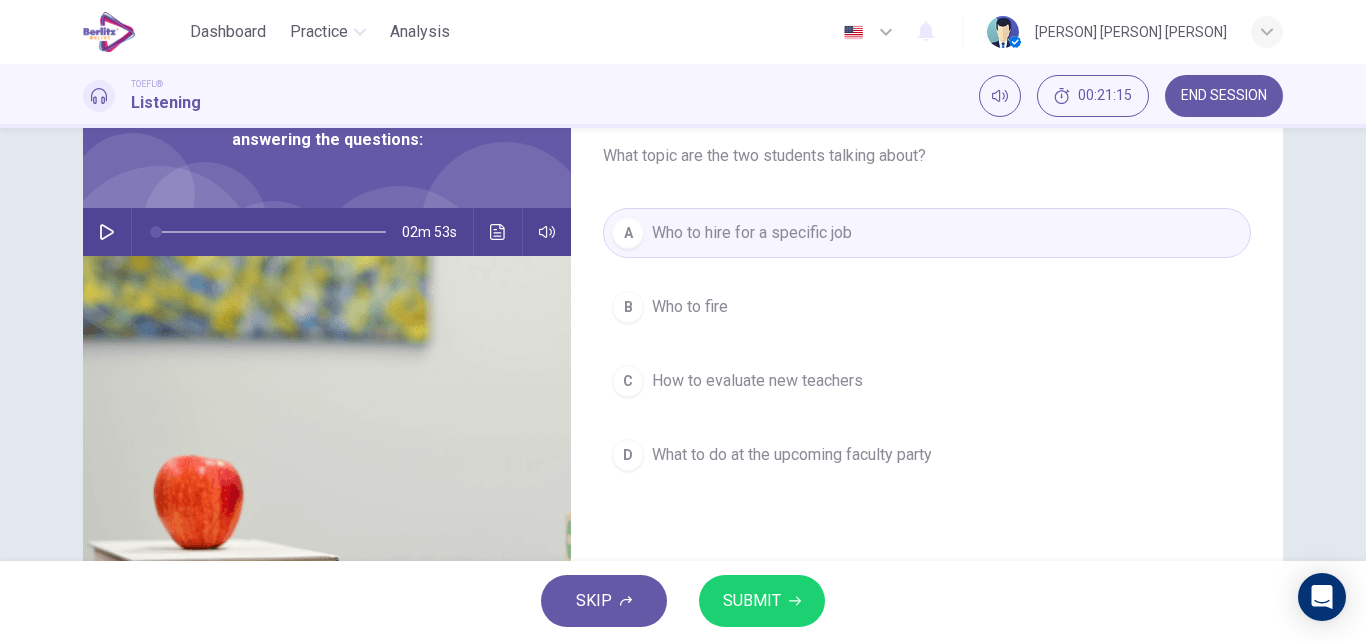 click on "SUBMIT" at bounding box center (752, 601) 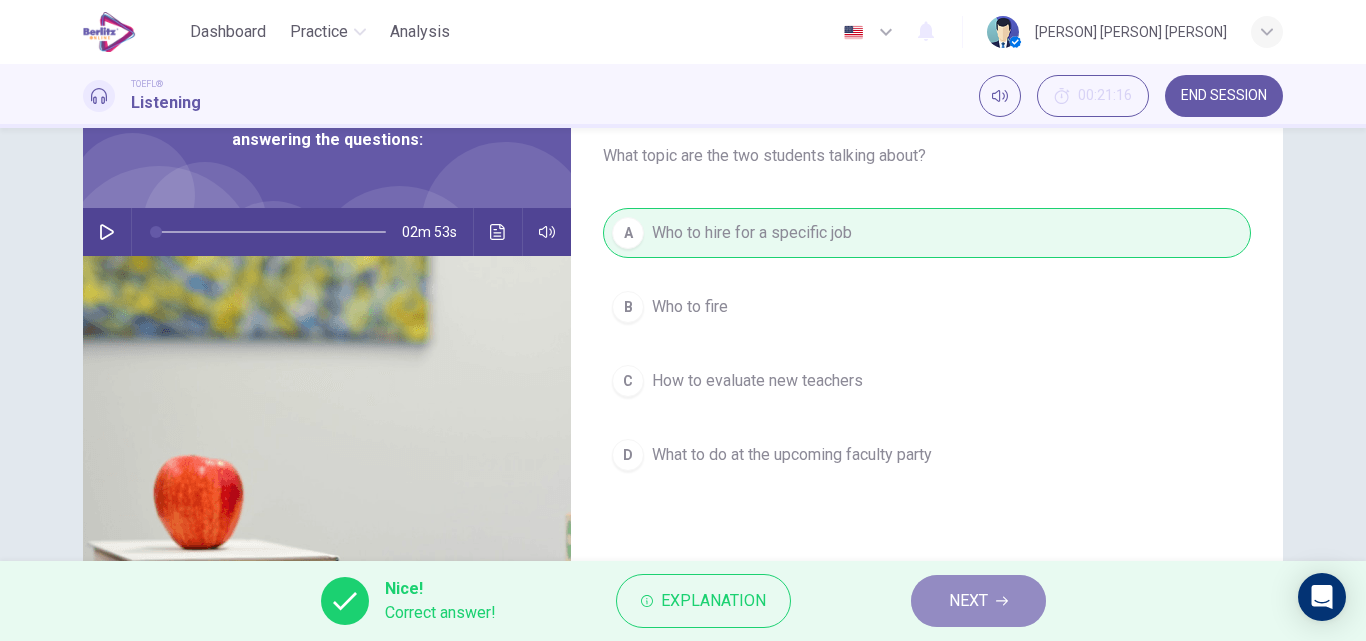click on "NEXT" at bounding box center [978, 601] 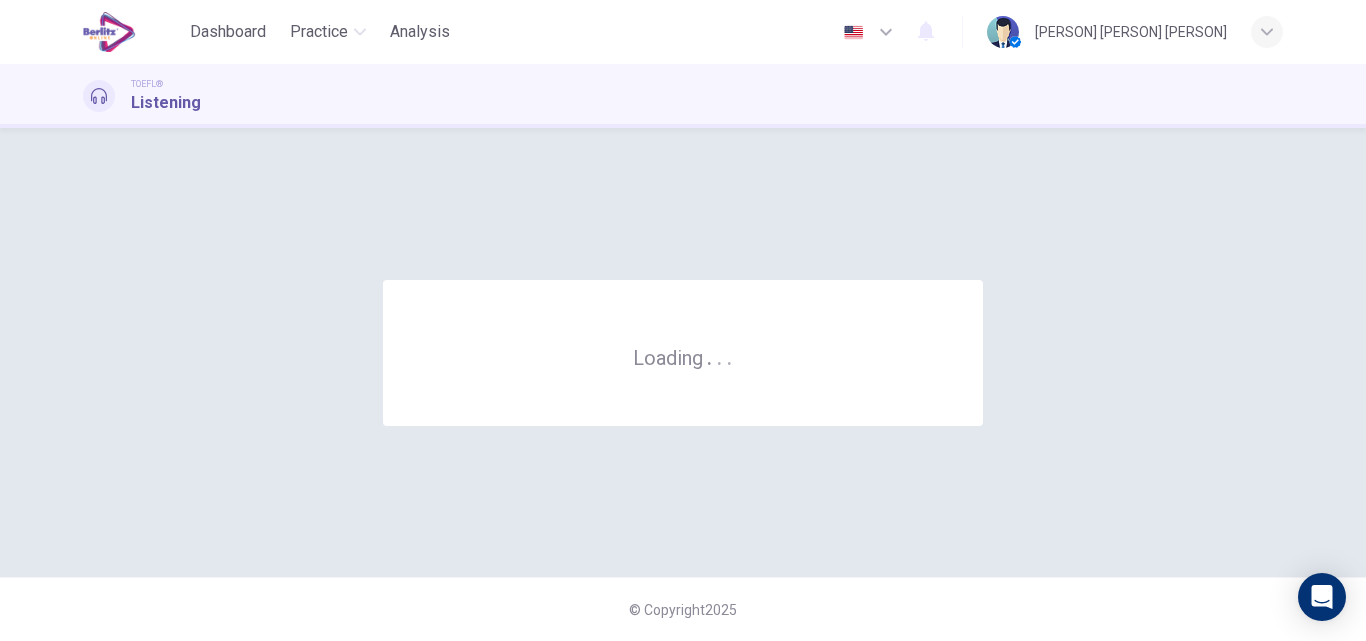 scroll, scrollTop: 0, scrollLeft: 0, axis: both 